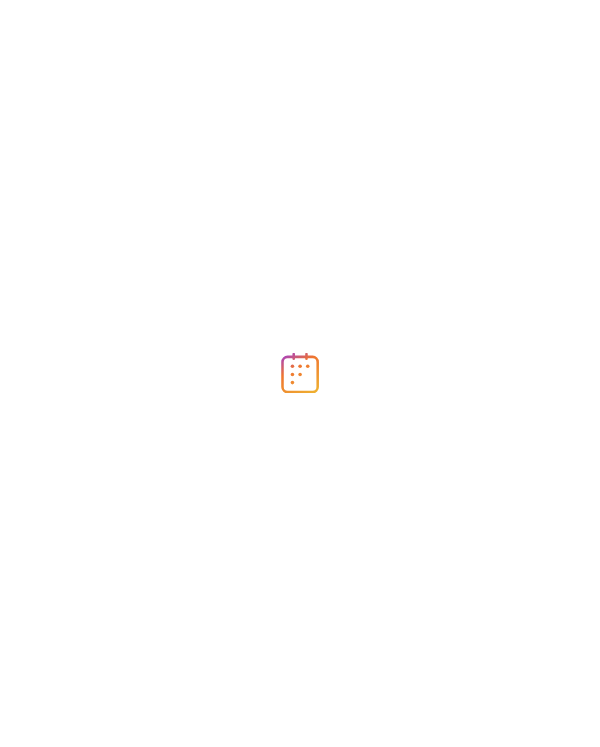 scroll, scrollTop: 0, scrollLeft: 0, axis: both 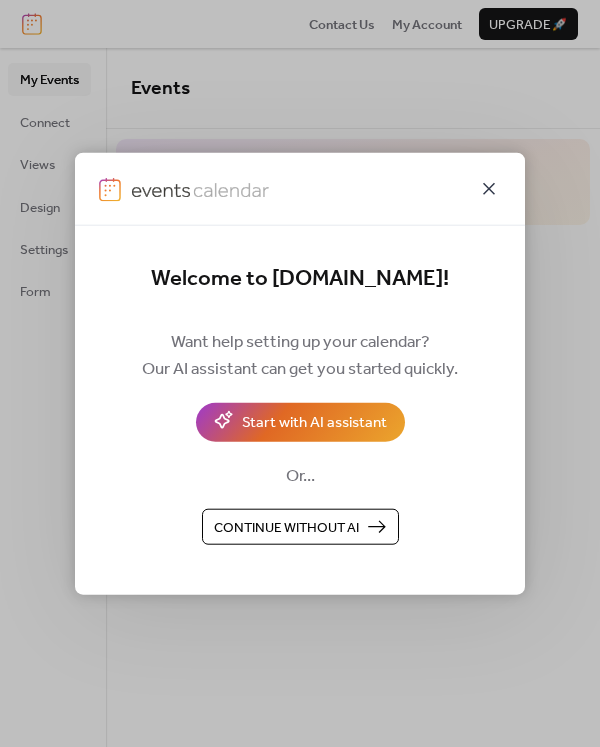 click 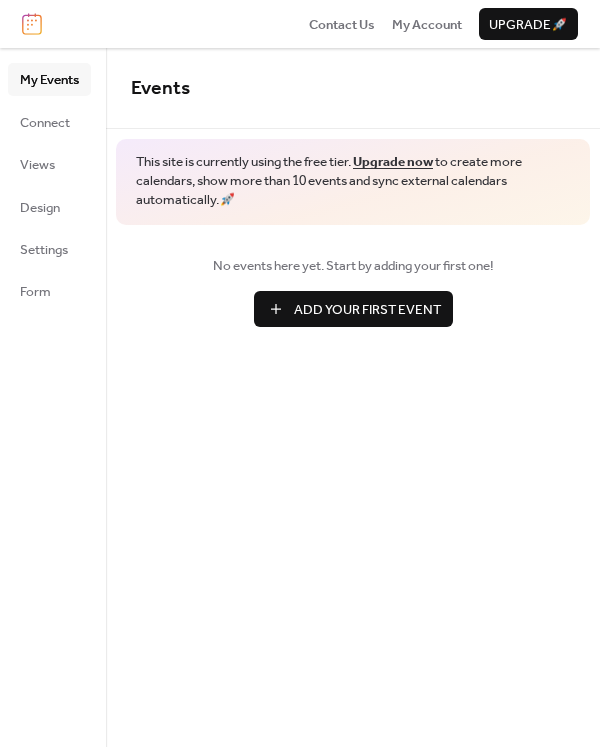 click on "Add Your First Event" at bounding box center (367, 310) 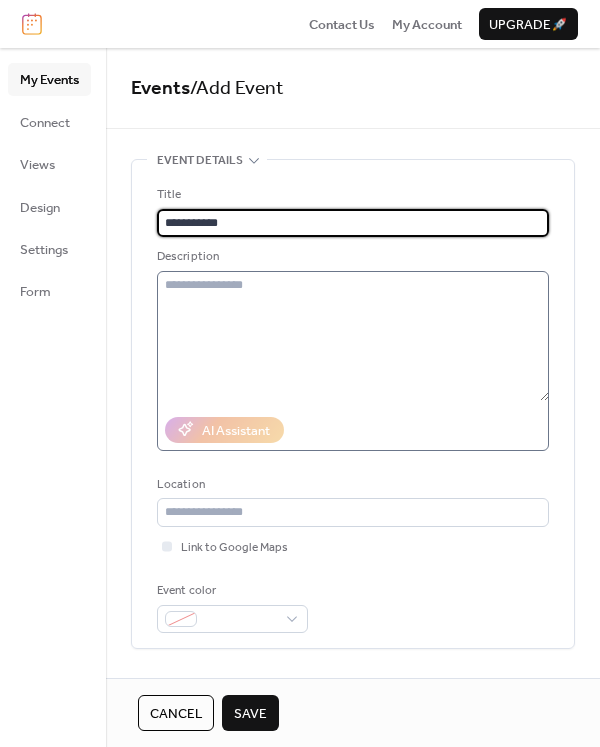 type on "**********" 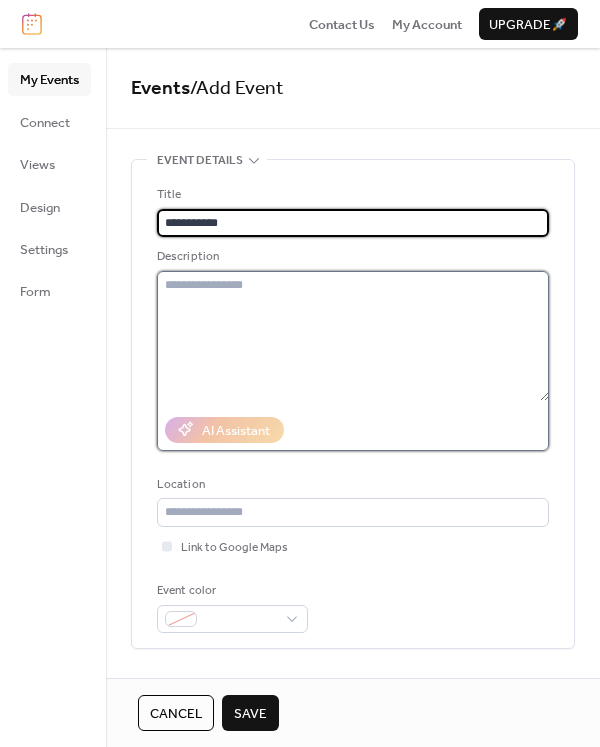 click at bounding box center [353, 336] 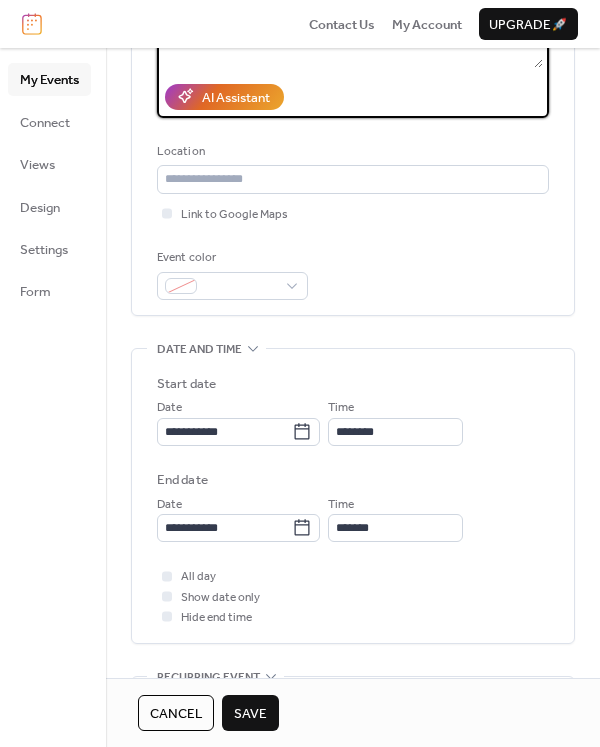 scroll, scrollTop: 300, scrollLeft: 0, axis: vertical 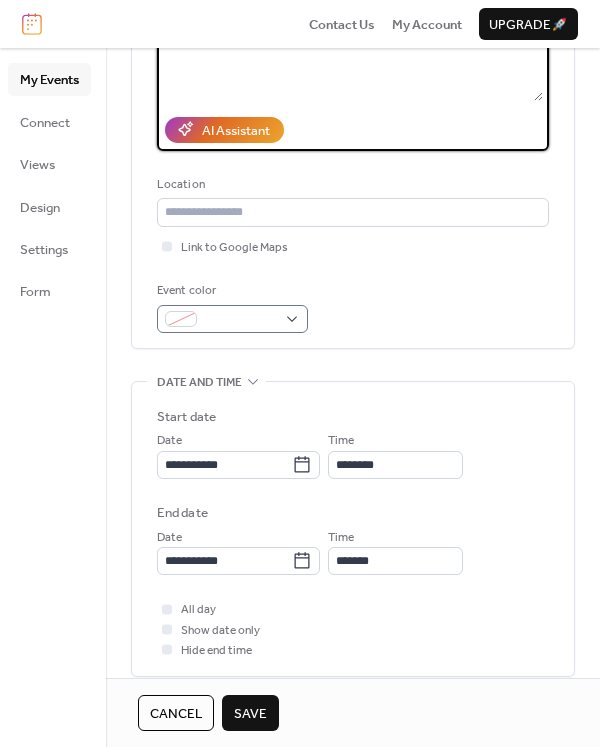 type on "**********" 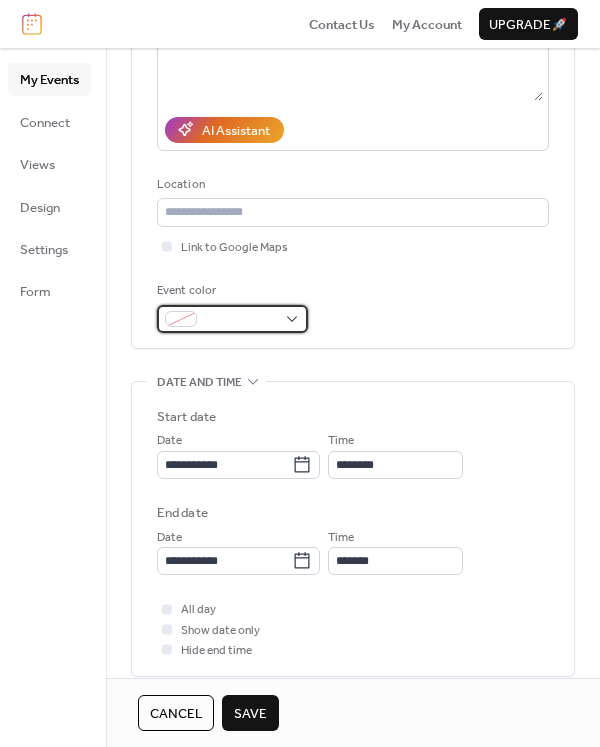 click at bounding box center [232, 319] 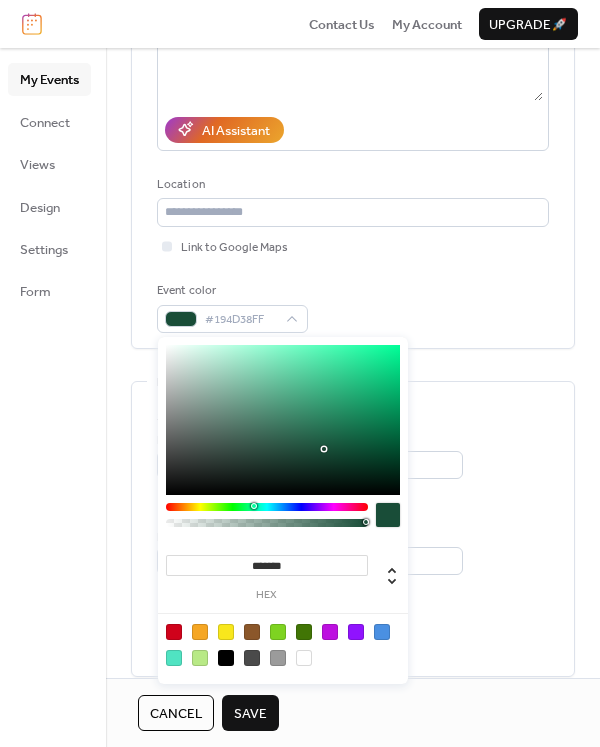 click at bounding box center [278, 632] 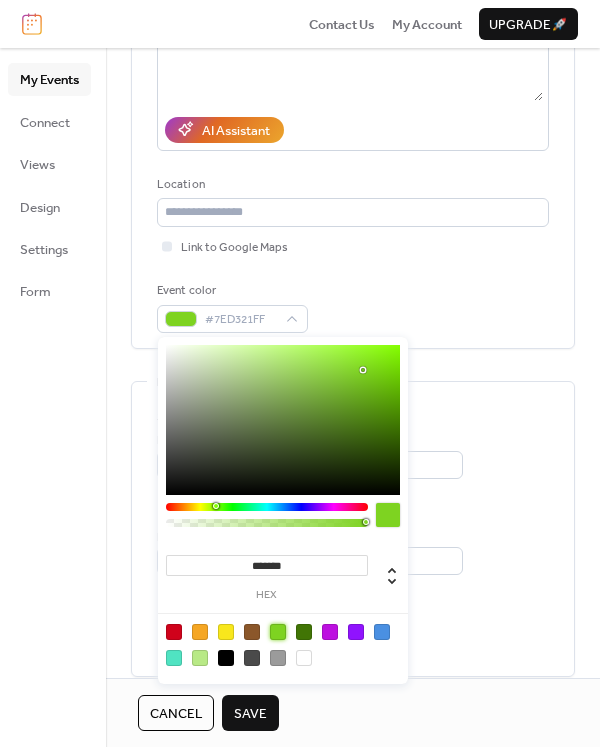 click at bounding box center (278, 632) 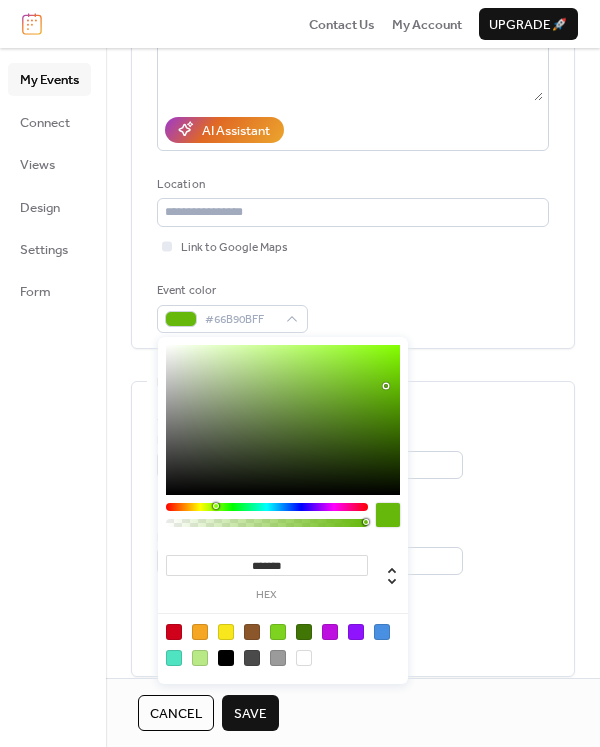 click at bounding box center [283, 420] 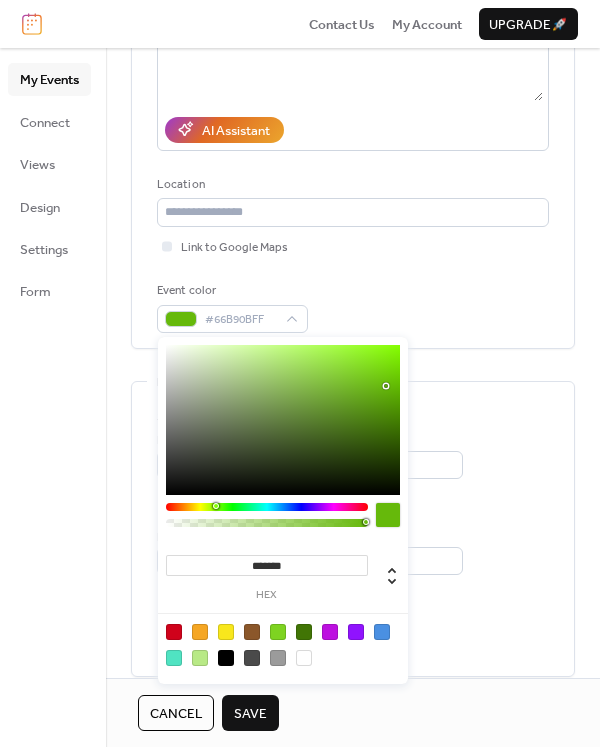 type on "*******" 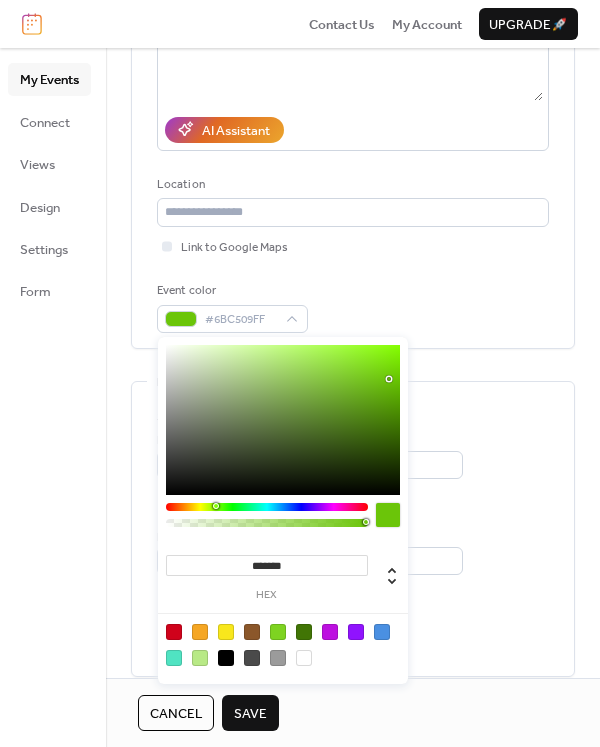 click at bounding box center (389, 379) 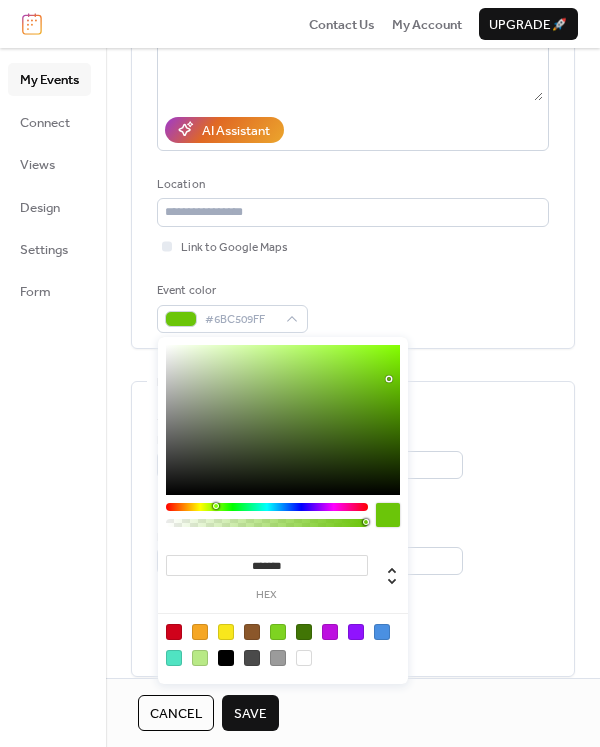 click on "Save" at bounding box center [250, 714] 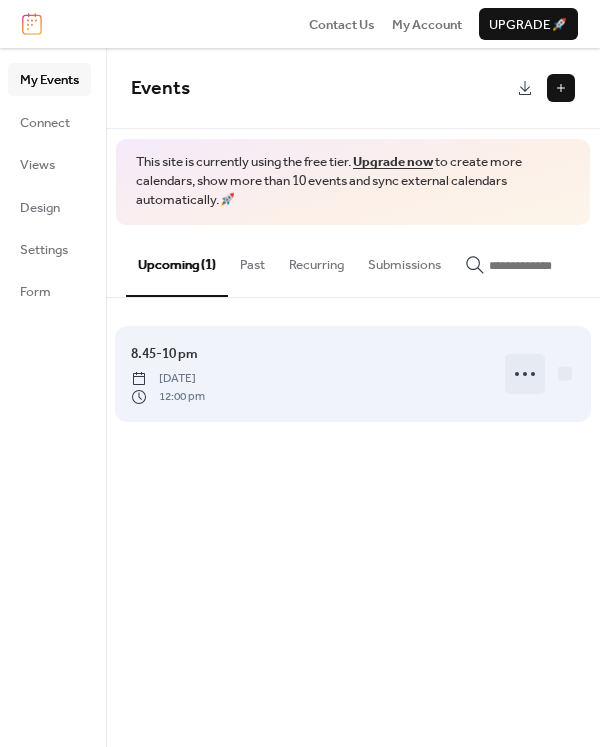 click 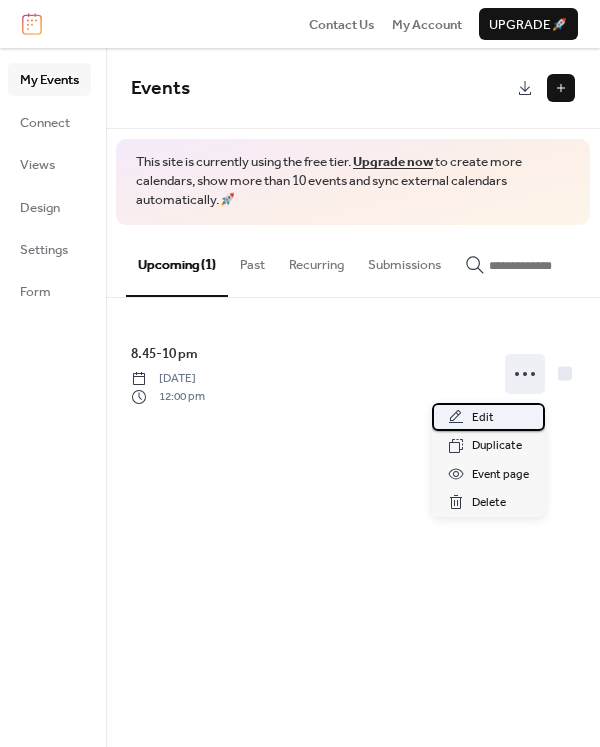 click on "Edit" at bounding box center (483, 418) 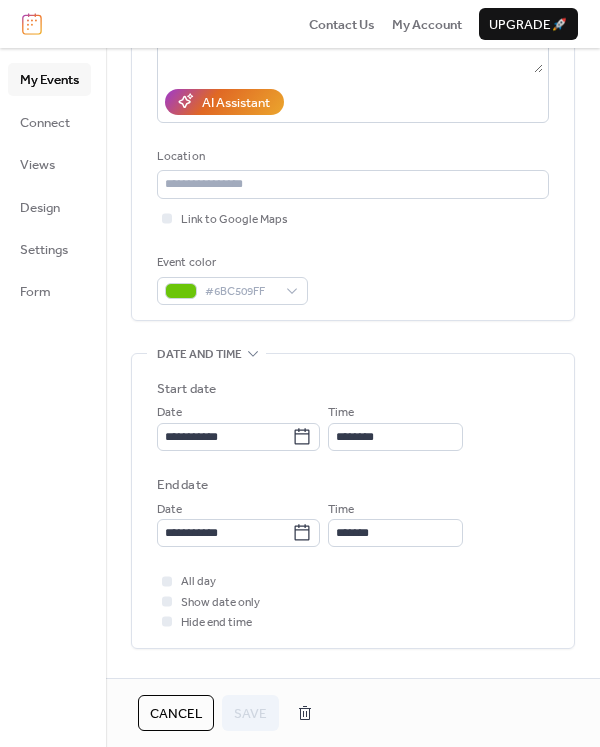 scroll, scrollTop: 300, scrollLeft: 0, axis: vertical 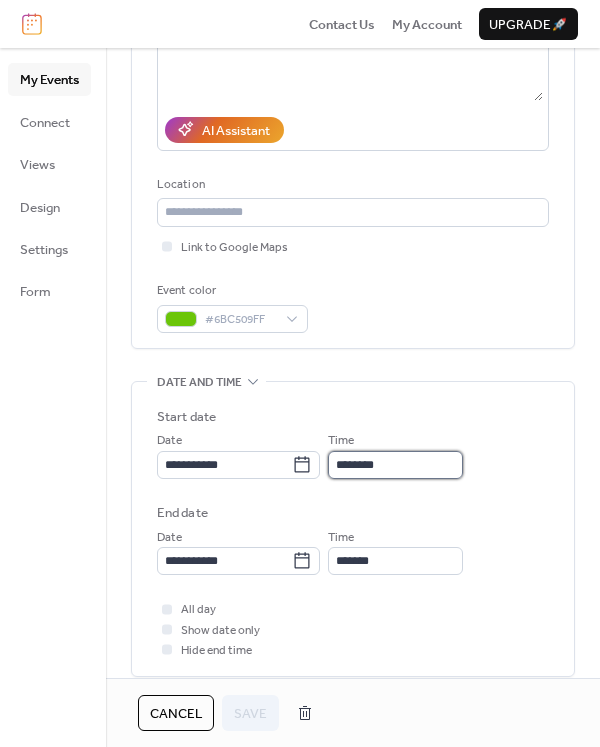 click on "********" at bounding box center [395, 465] 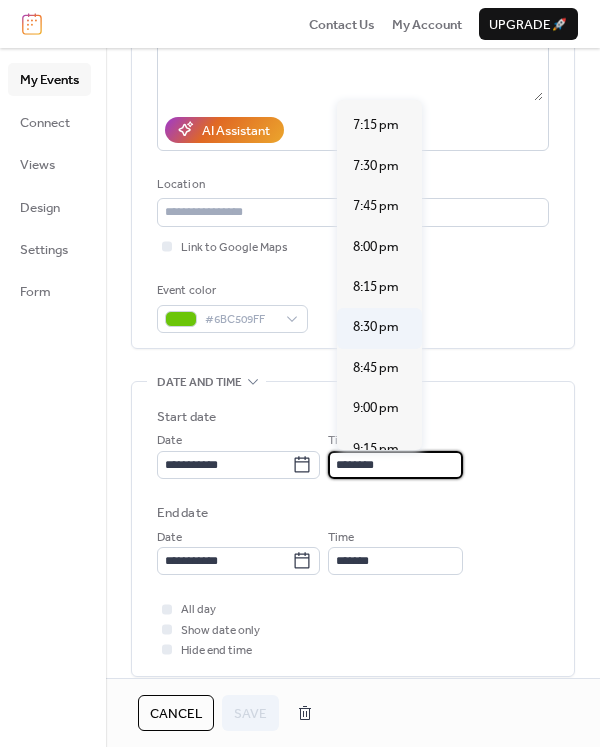 scroll, scrollTop: 3139, scrollLeft: 0, axis: vertical 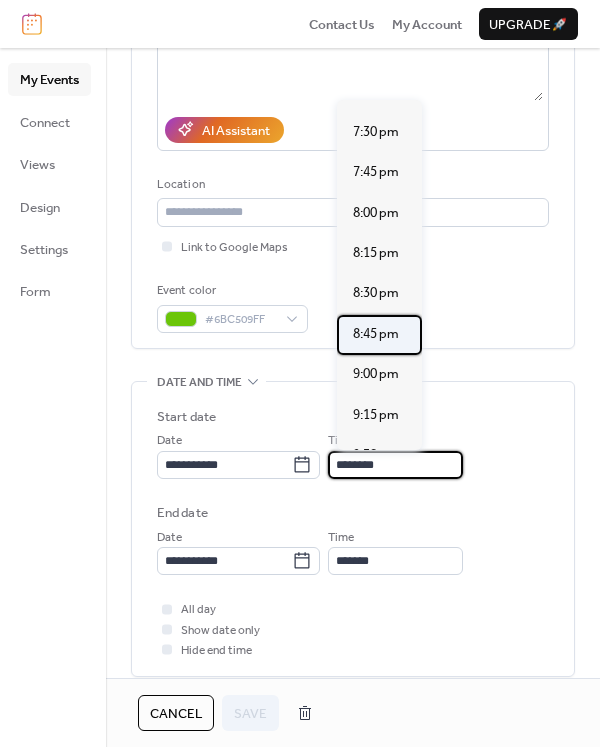 click on "8:45 pm" at bounding box center (376, 334) 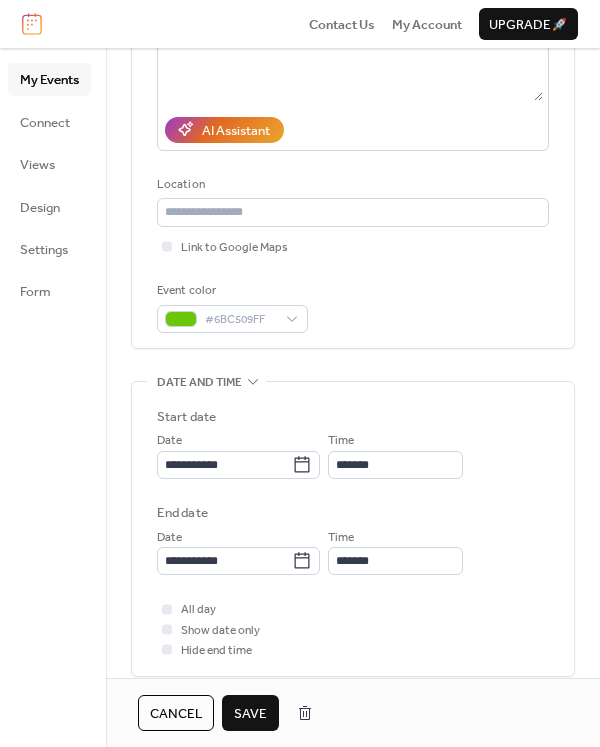 type on "*******" 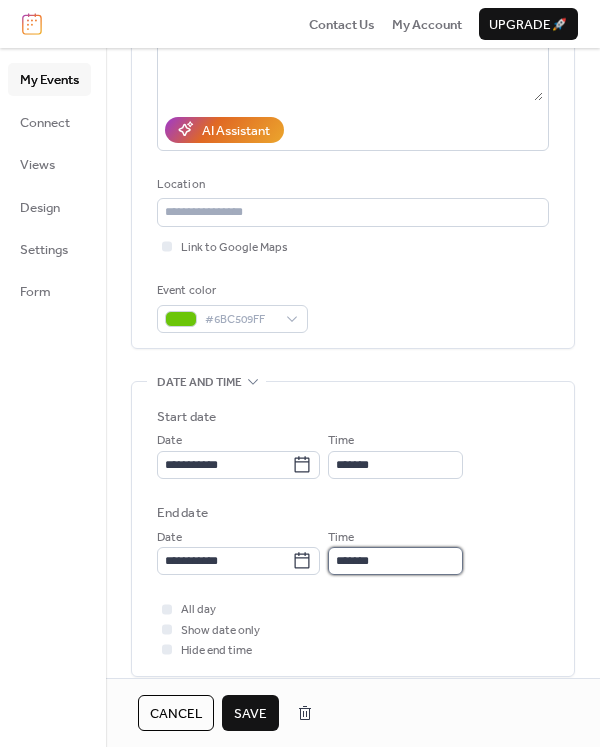 click on "*******" at bounding box center [395, 561] 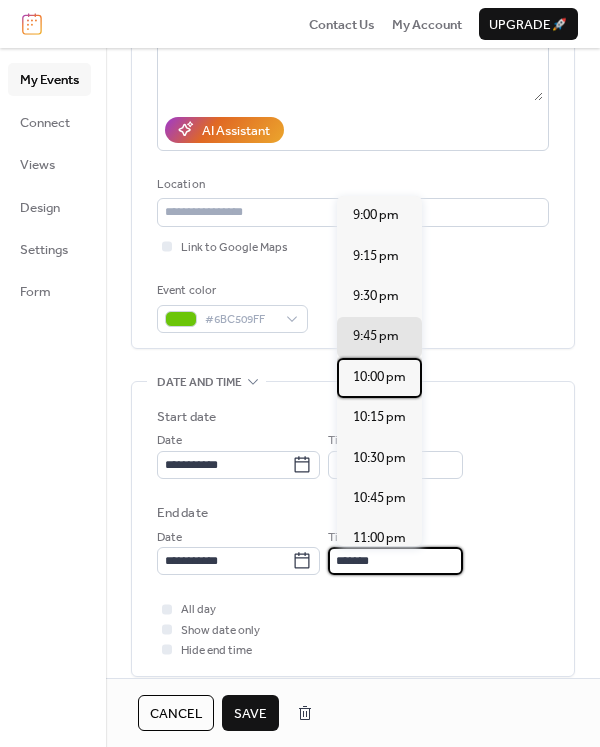 click on "10:00 pm" at bounding box center [379, 377] 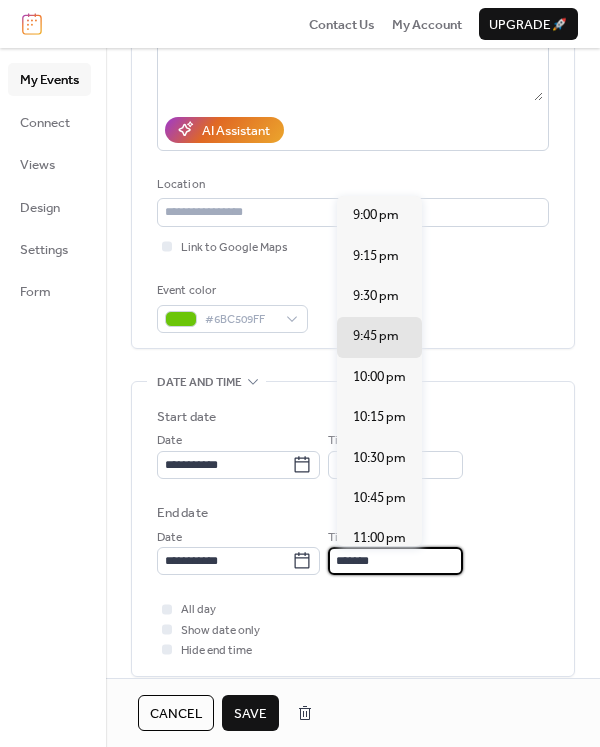 type on "********" 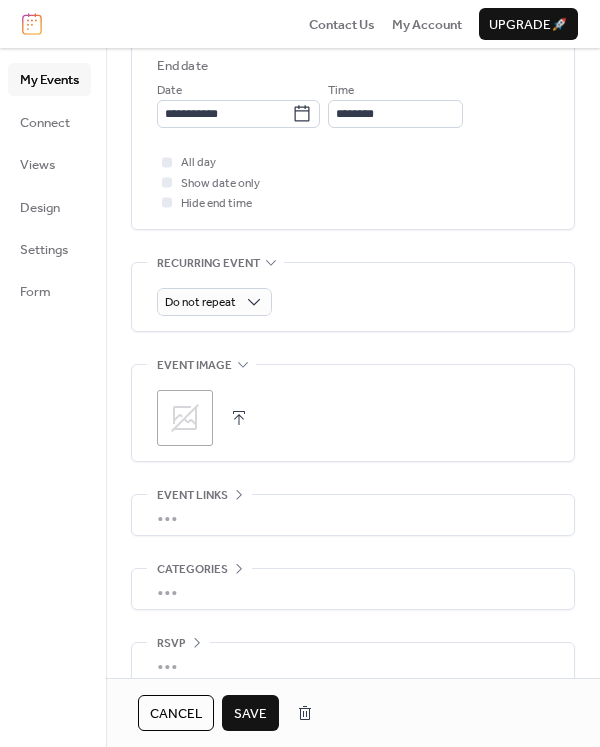 scroll, scrollTop: 770, scrollLeft: 0, axis: vertical 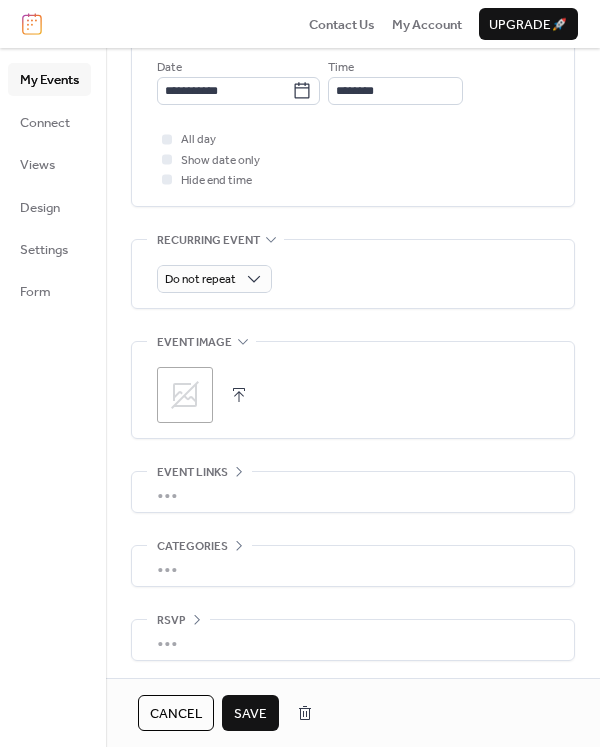 click on "•••" at bounding box center (353, 640) 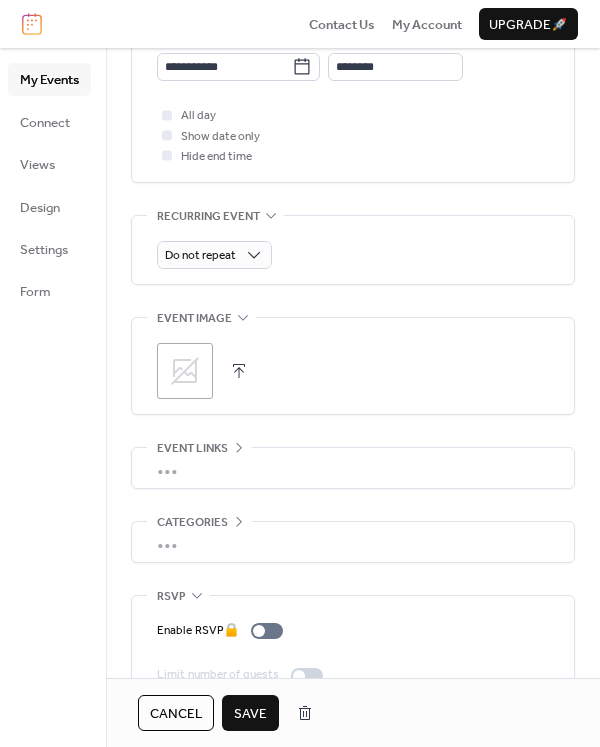 scroll, scrollTop: 835, scrollLeft: 0, axis: vertical 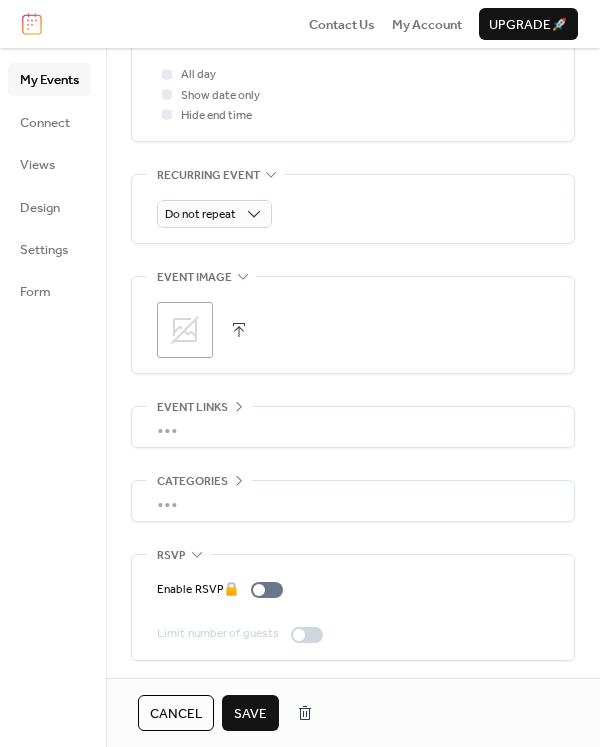 click on "•••" at bounding box center (353, 427) 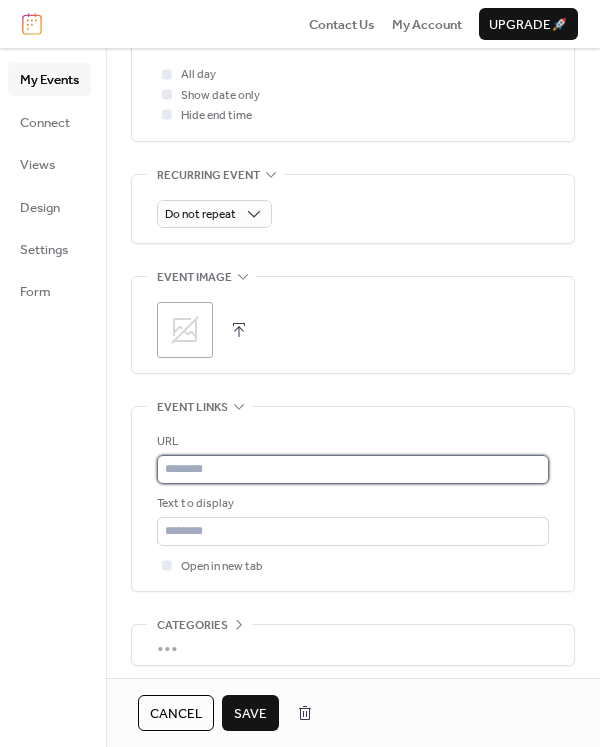click at bounding box center [353, 469] 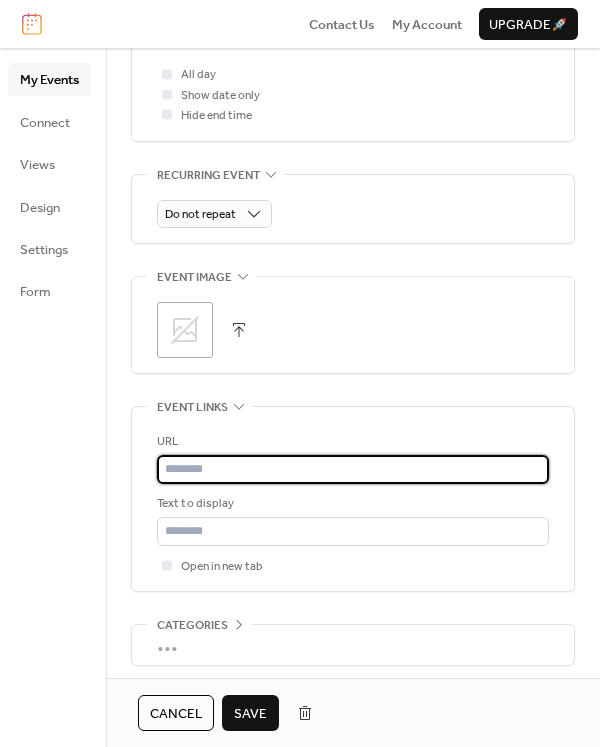drag, startPoint x: 210, startPoint y: 467, endPoint x: 189, endPoint y: 471, distance: 21.377558 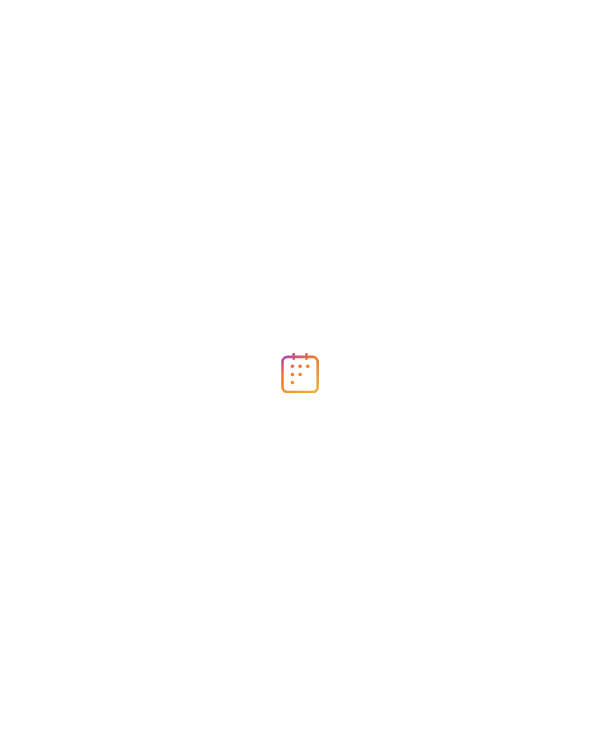 scroll, scrollTop: 0, scrollLeft: 0, axis: both 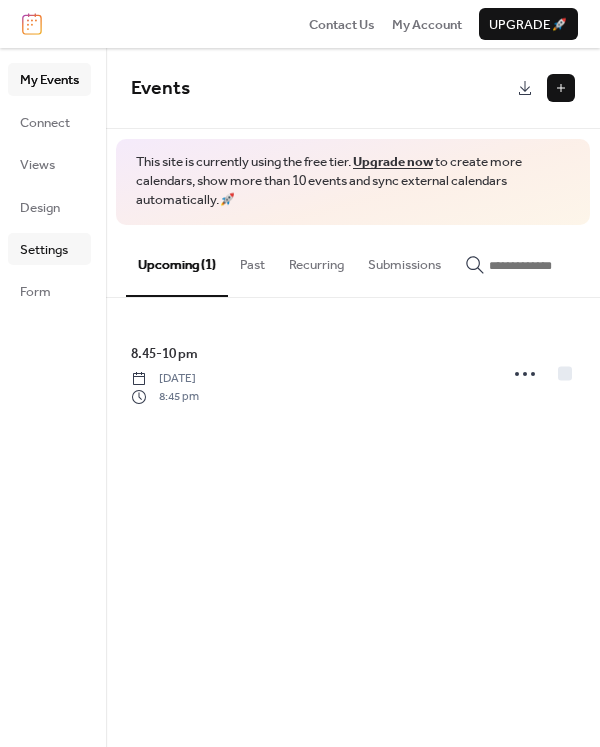 click on "Settings" at bounding box center [49, 249] 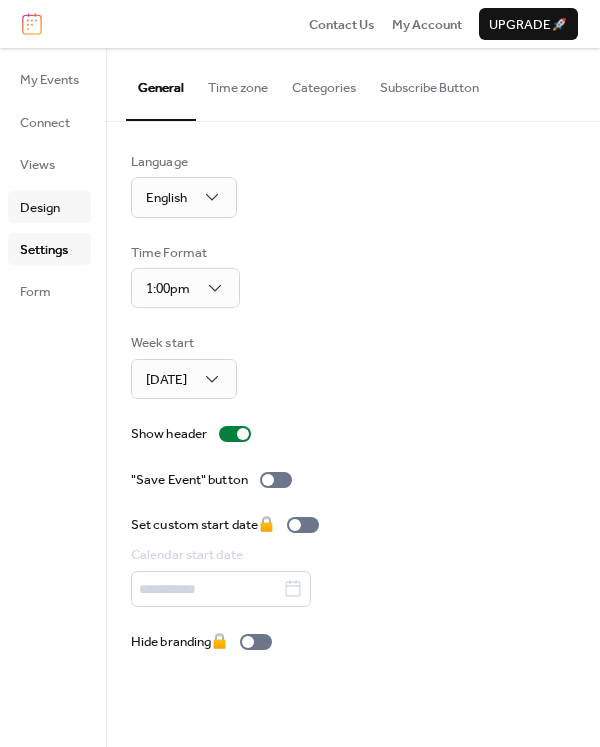 click on "Design" at bounding box center (40, 208) 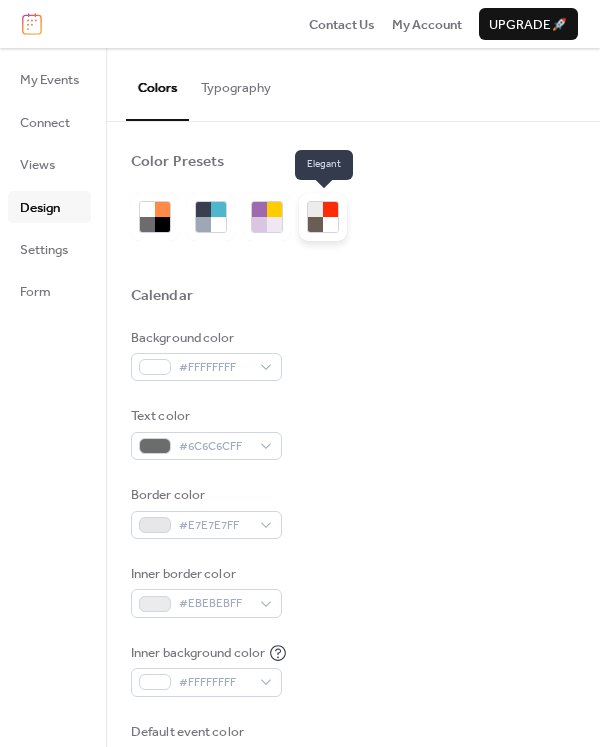 click at bounding box center (315, 209) 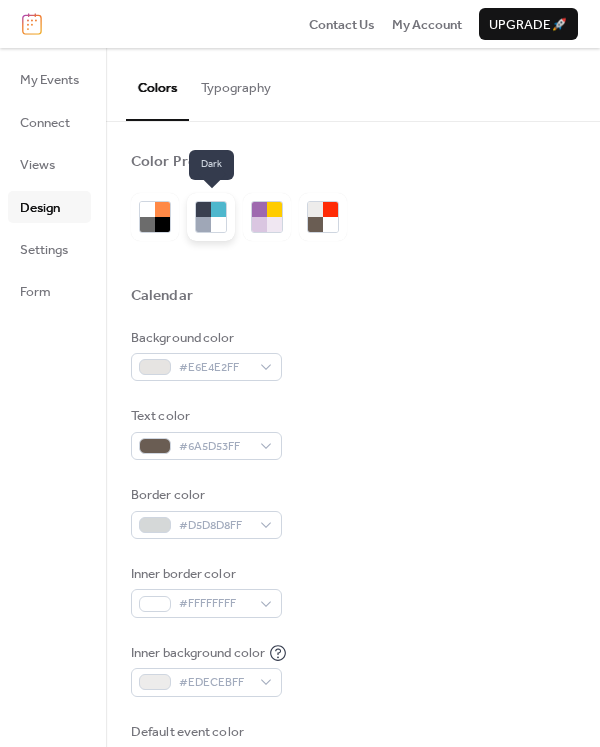 click at bounding box center (218, 224) 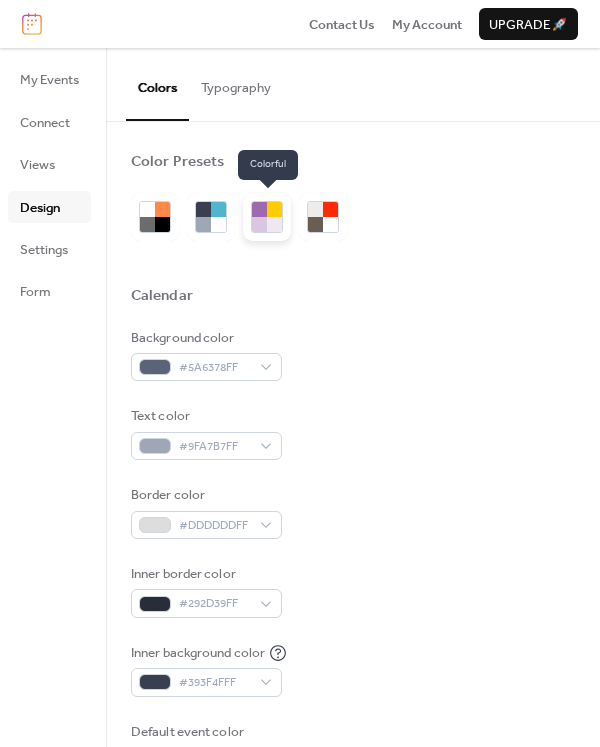 click at bounding box center (259, 224) 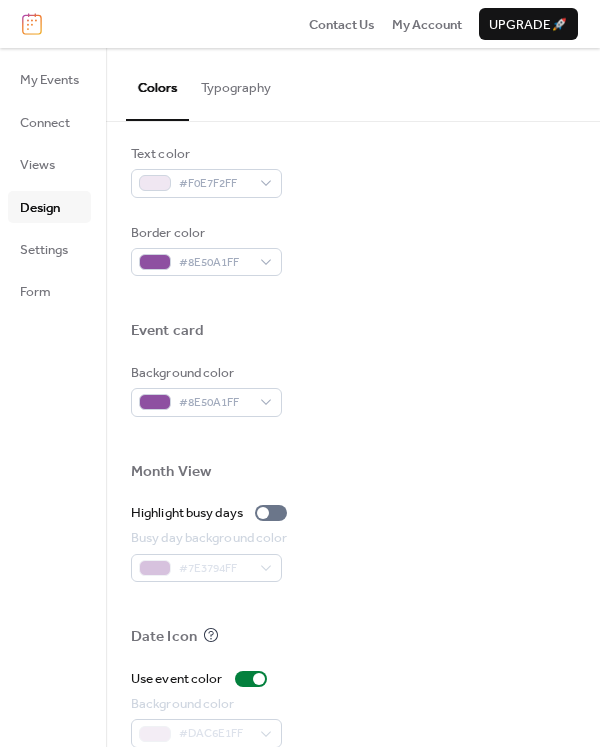 scroll, scrollTop: 800, scrollLeft: 0, axis: vertical 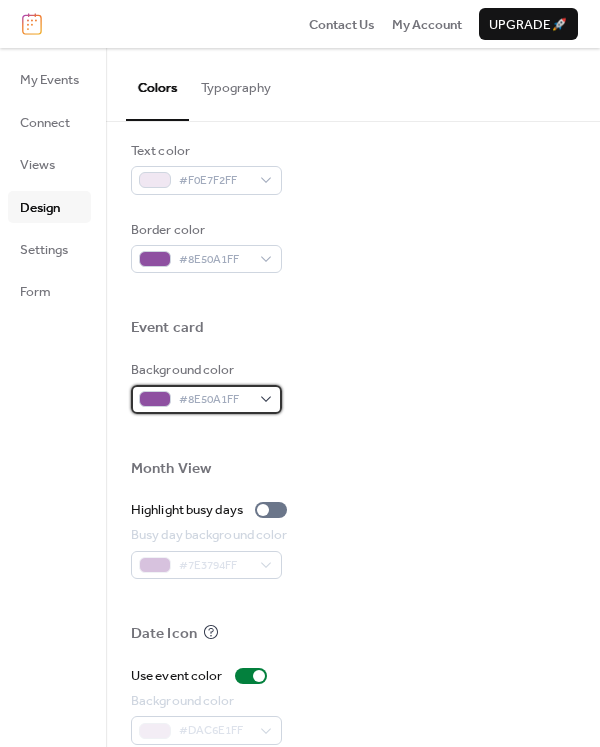 click on "#8E50A1FF" at bounding box center [214, 400] 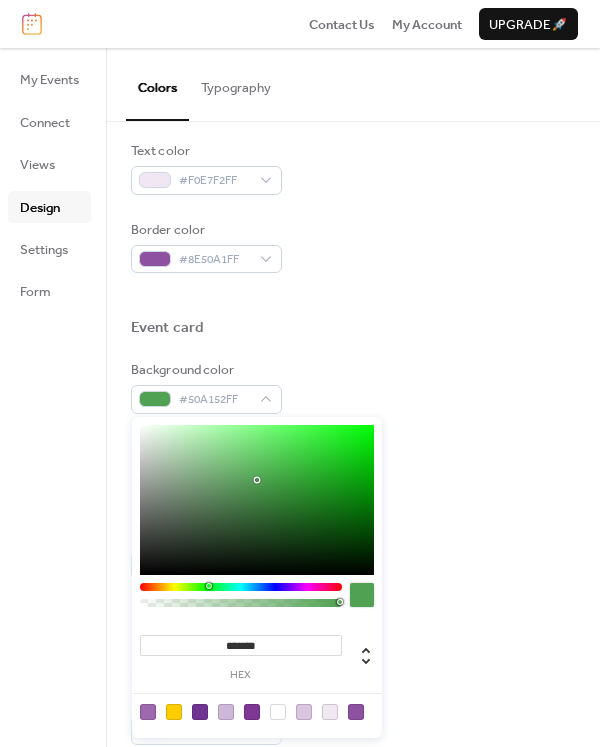 click at bounding box center (241, 587) 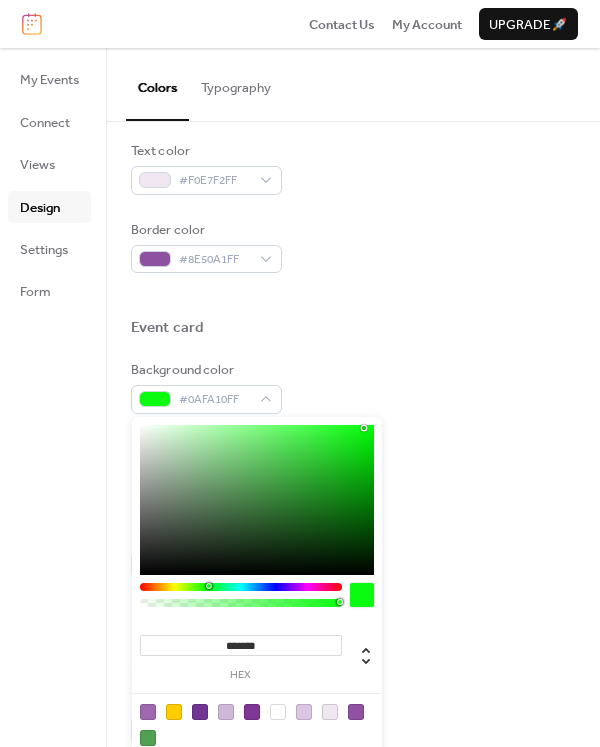 click at bounding box center (257, 500) 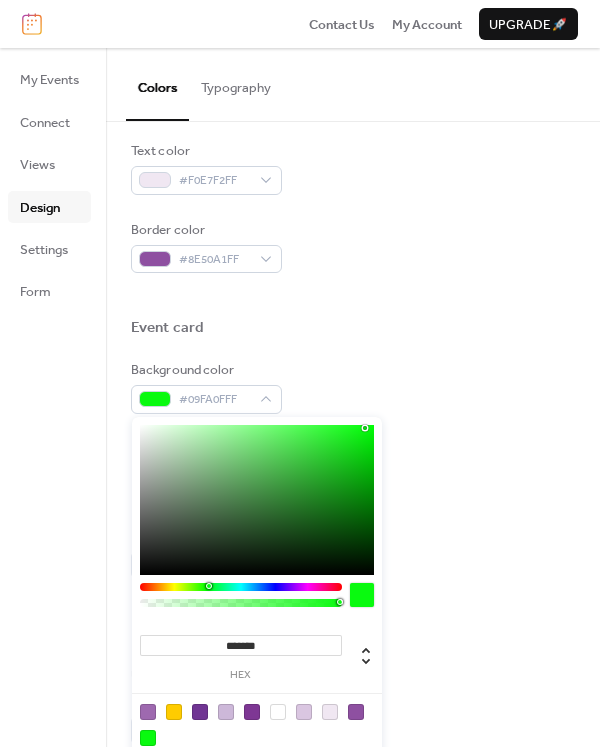 click at bounding box center (362, 595) 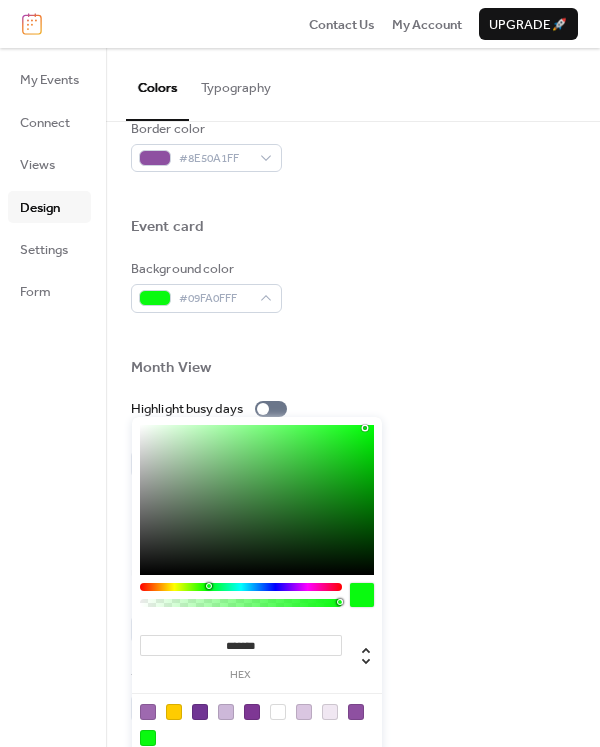 scroll, scrollTop: 905, scrollLeft: 0, axis: vertical 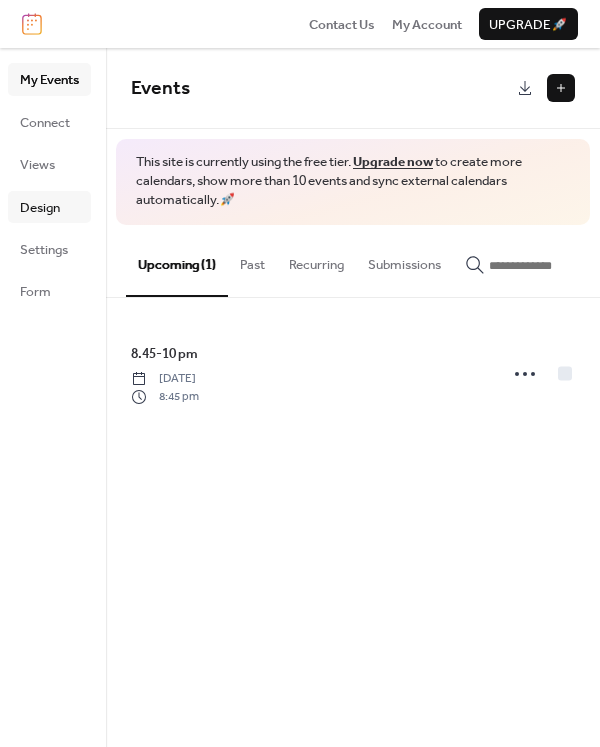 click on "Design" at bounding box center (40, 208) 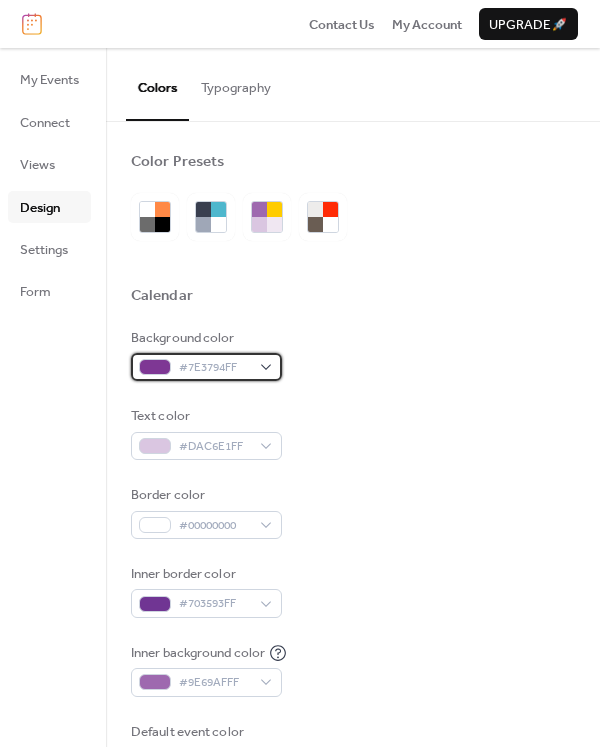click on "#7E3794FF" at bounding box center [214, 368] 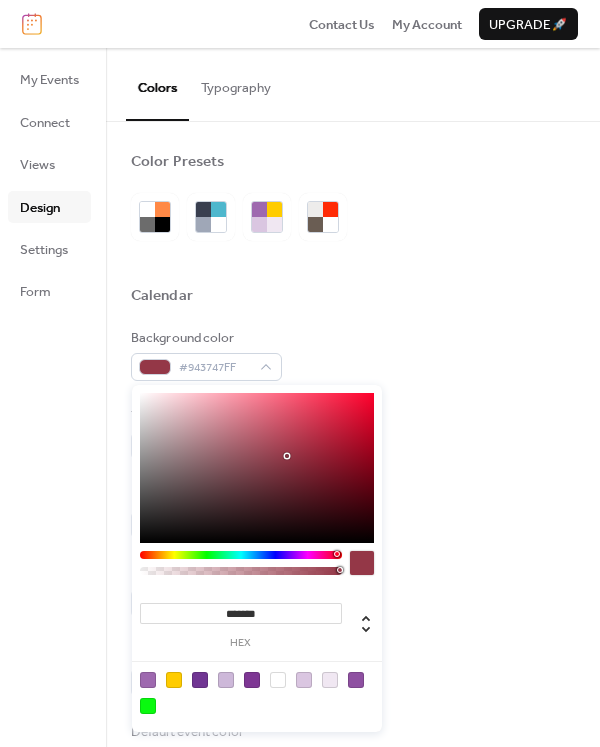 click at bounding box center [241, 555] 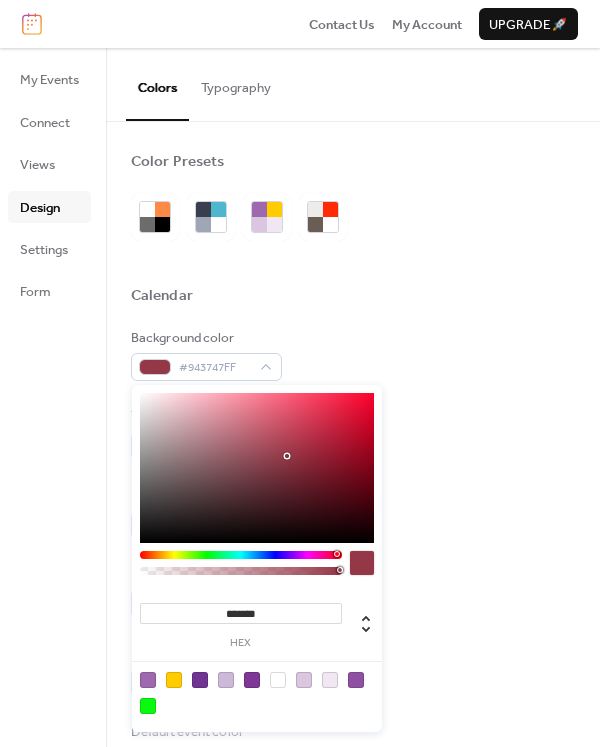 click at bounding box center [257, 468] 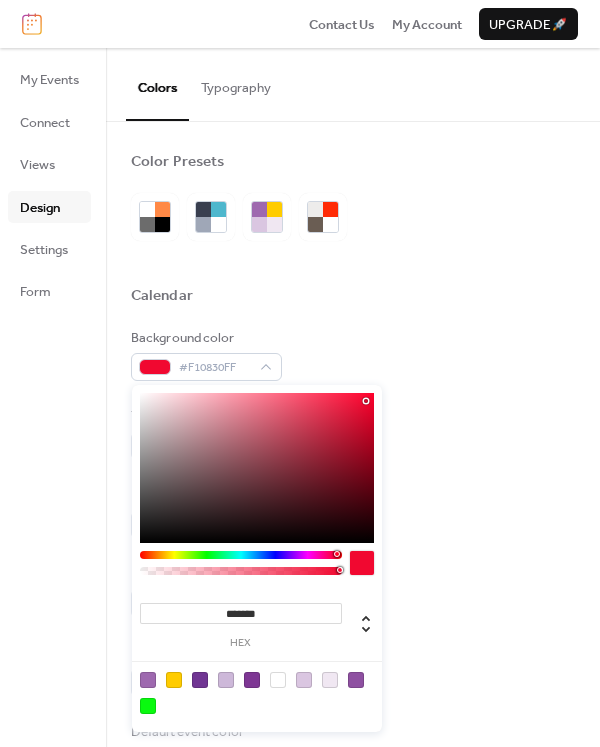 click at bounding box center [368, 403] 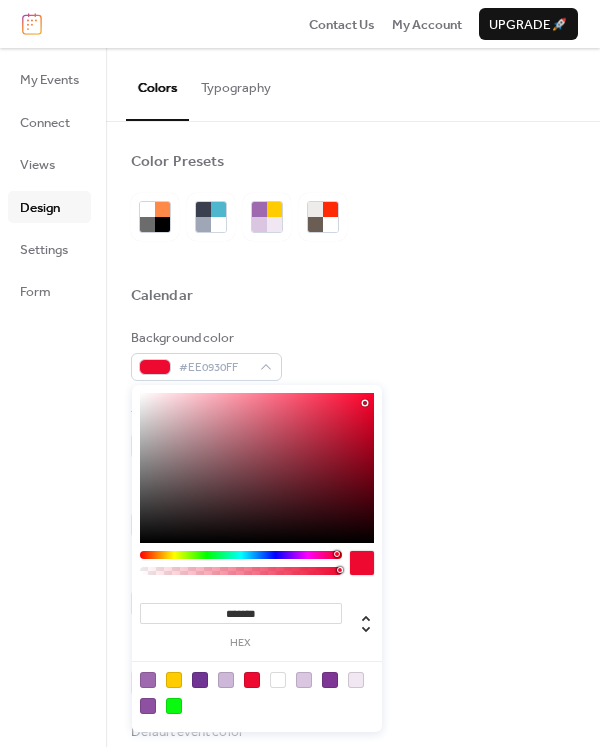 click at bounding box center (257, 468) 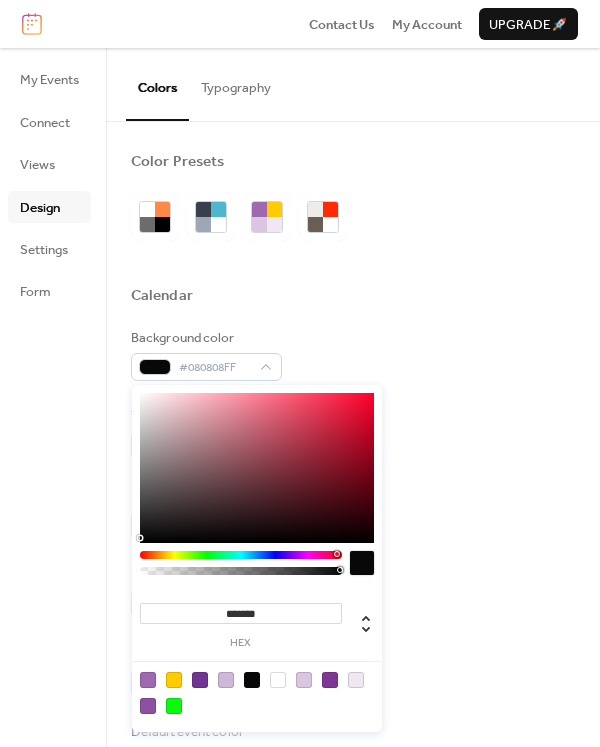 click at bounding box center (241, 555) 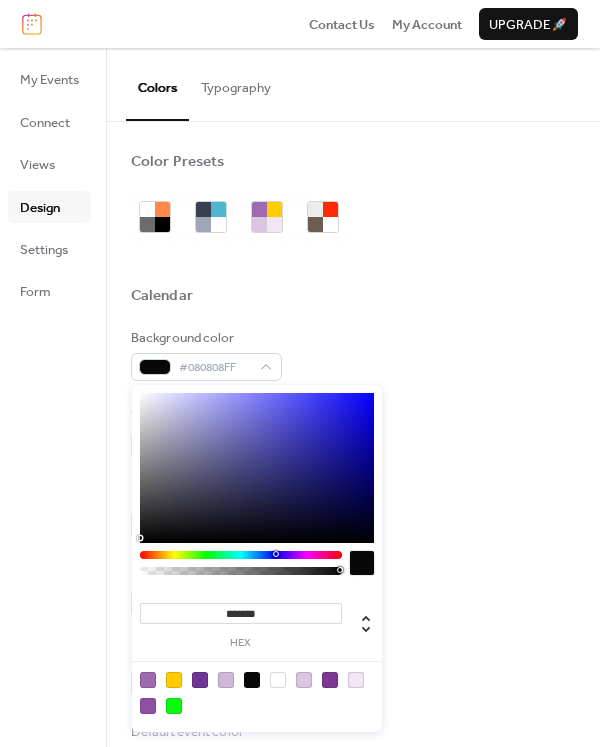 type on "*******" 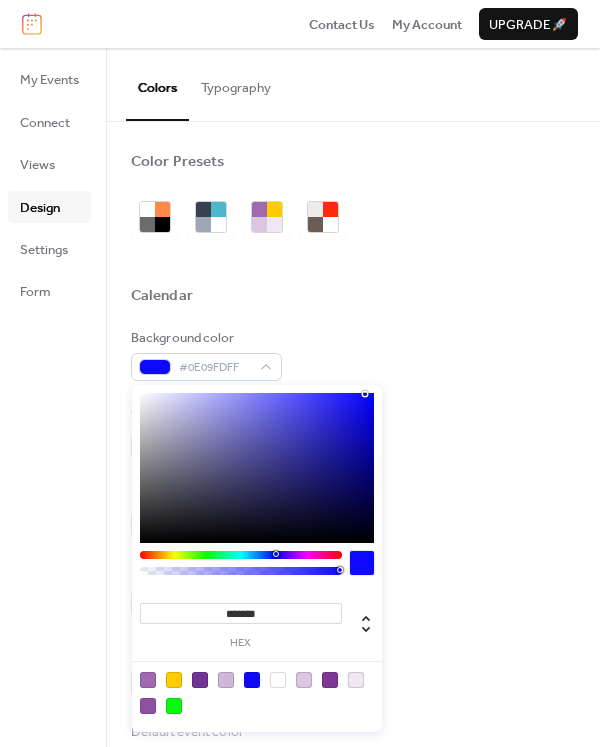 click at bounding box center [362, 563] 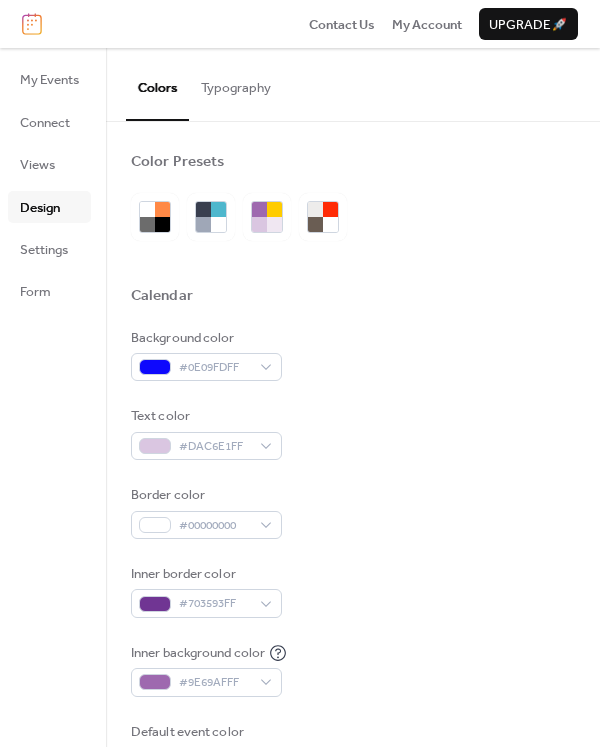 click at bounding box center (353, 320) 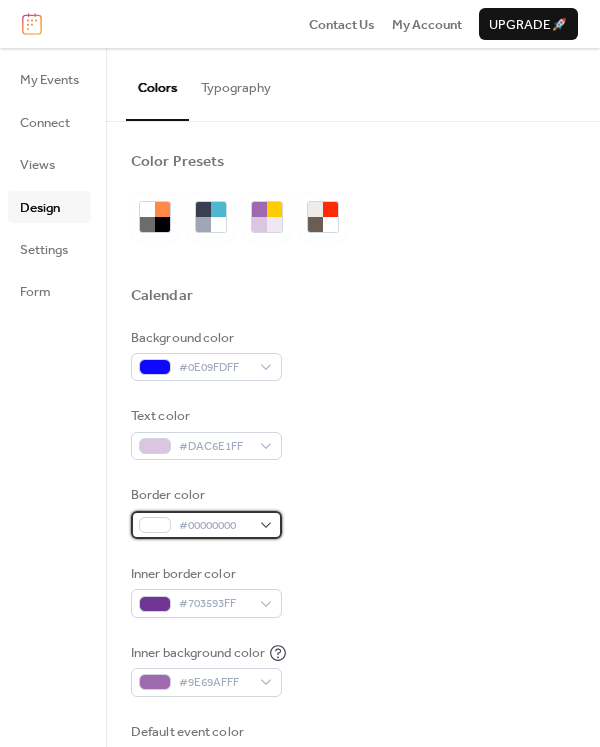 click on "#00000000" at bounding box center [214, 526] 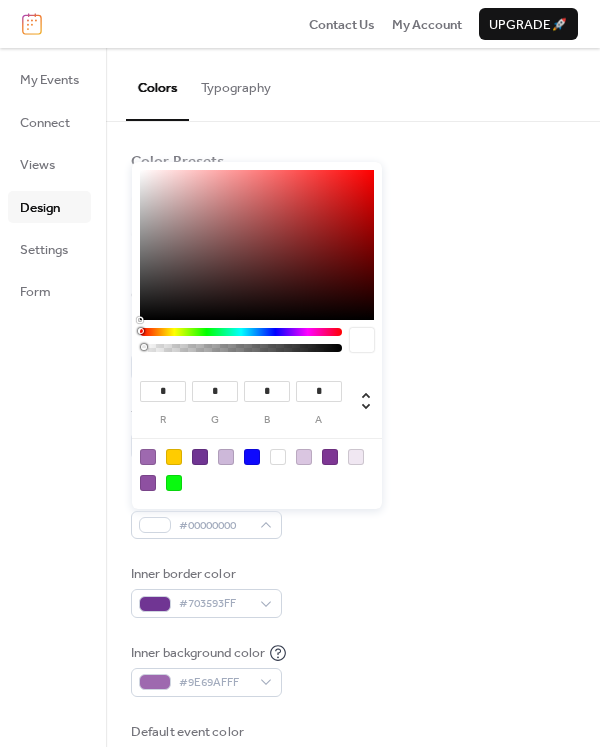 click at bounding box center (252, 457) 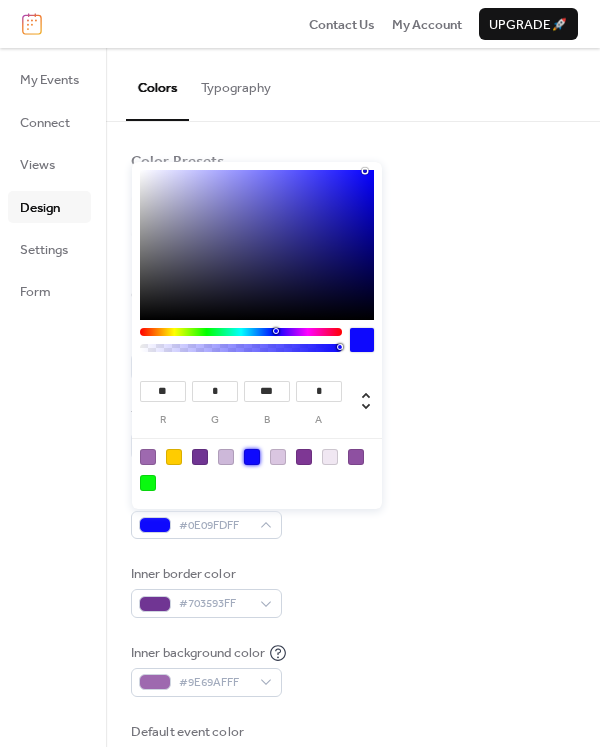 type on "**" 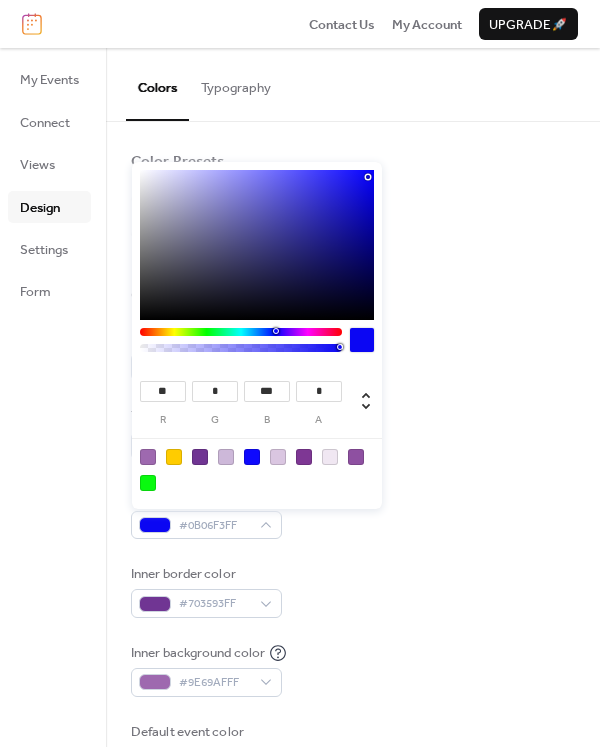 click at bounding box center [368, 177] 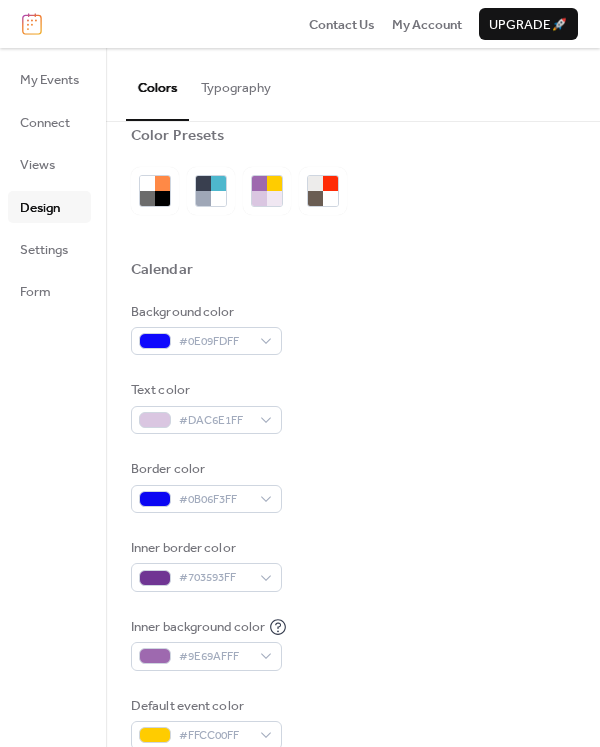 scroll, scrollTop: 100, scrollLeft: 0, axis: vertical 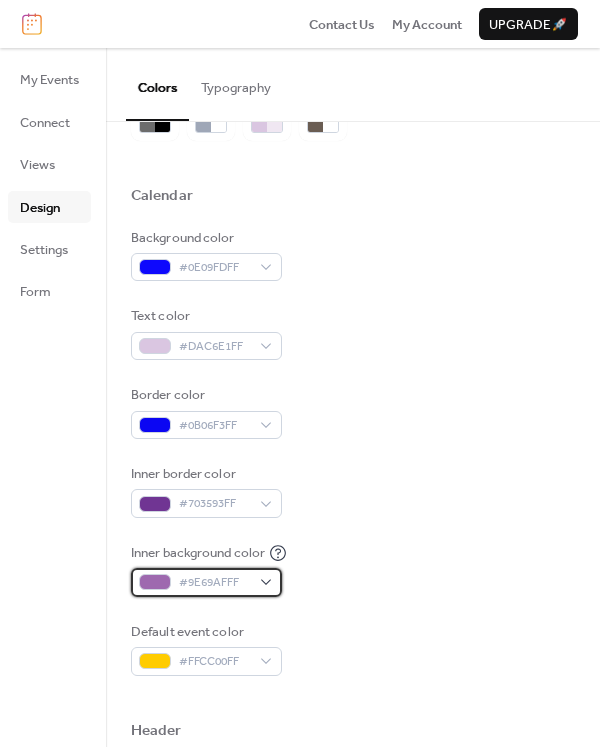 click on "#9E69AFFF" at bounding box center [214, 583] 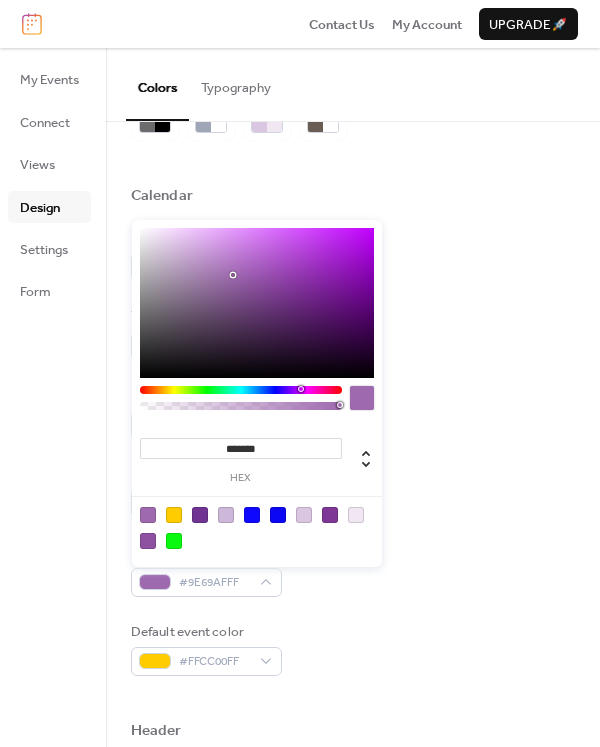 click at bounding box center (257, 527) 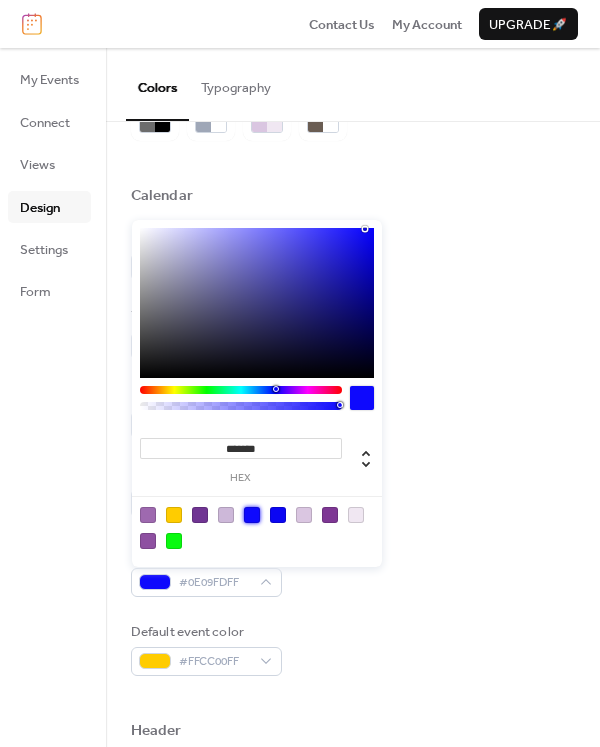 click at bounding box center (362, 398) 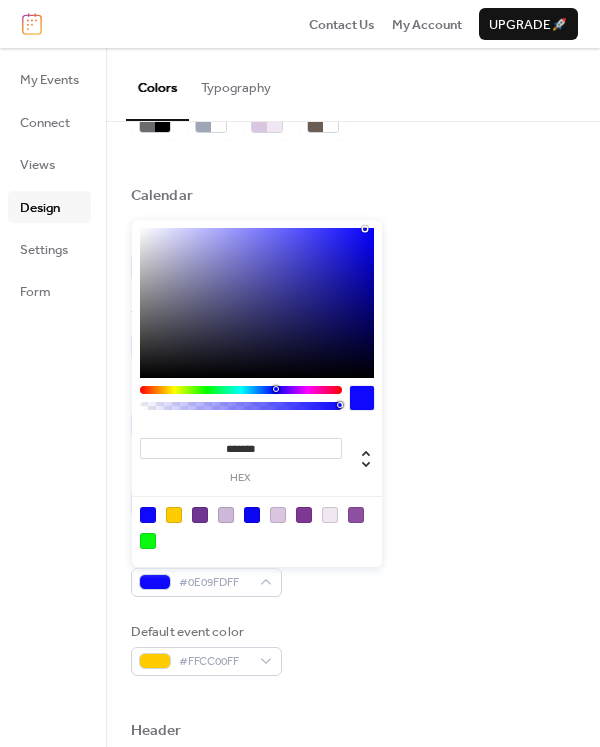 click at bounding box center [362, 398] 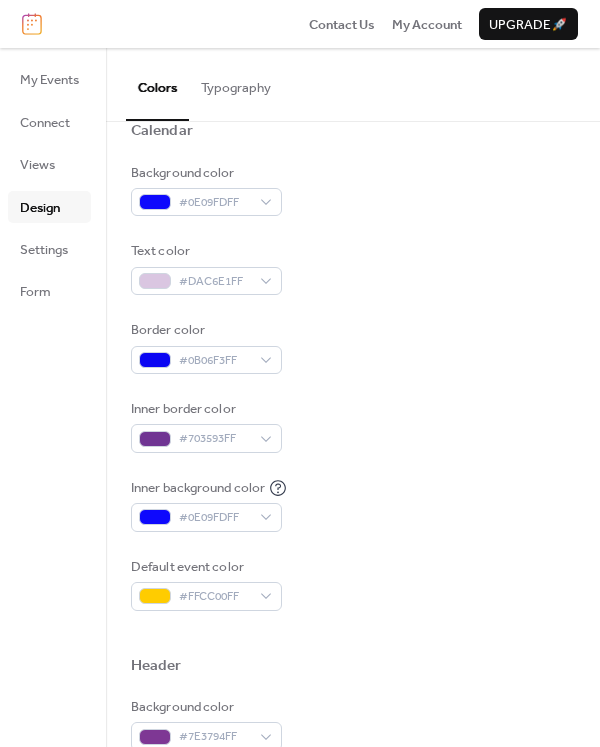 scroll, scrollTop: 200, scrollLeft: 0, axis: vertical 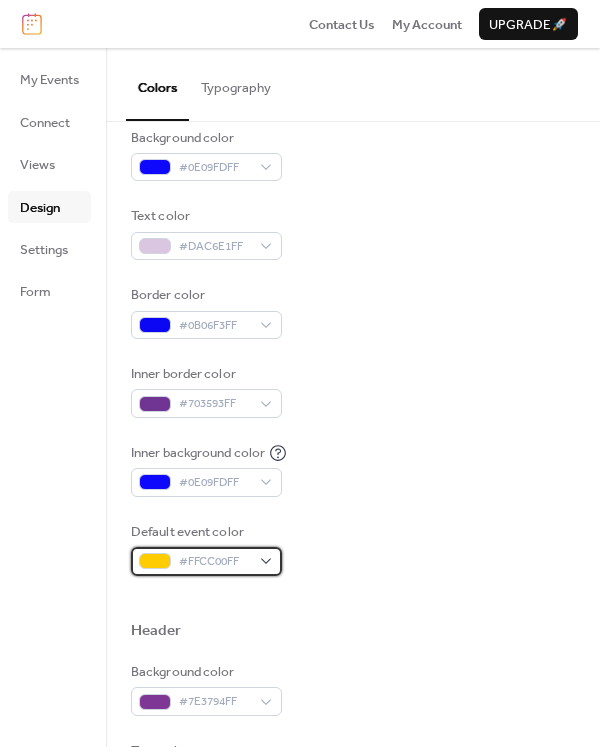 click on "#FFCC00FF" at bounding box center (214, 562) 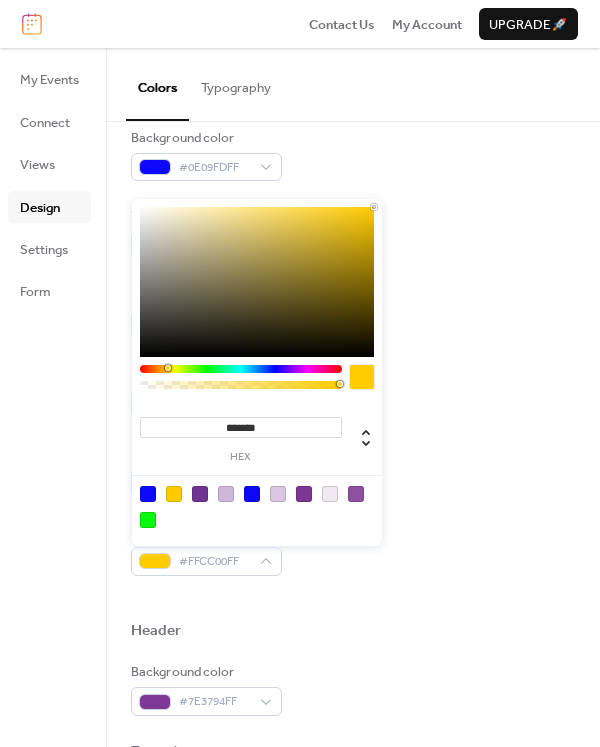 click at bounding box center [148, 520] 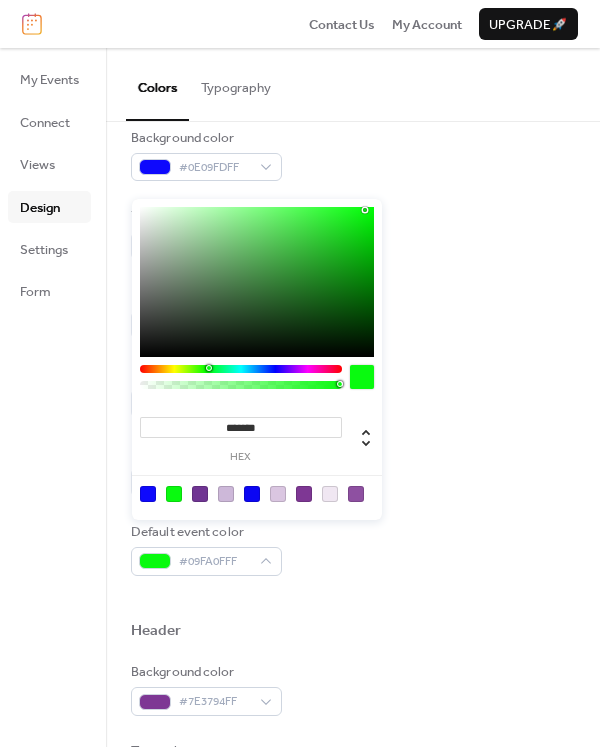 click at bounding box center (362, 377) 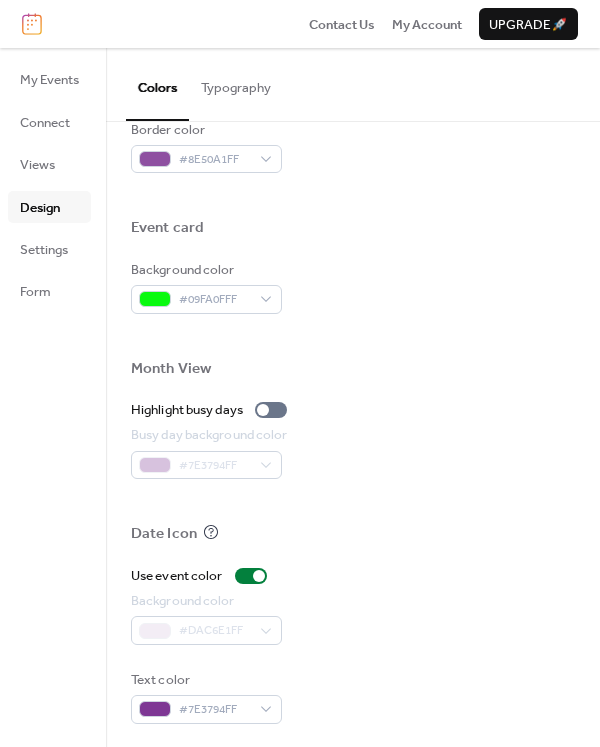 scroll, scrollTop: 905, scrollLeft: 0, axis: vertical 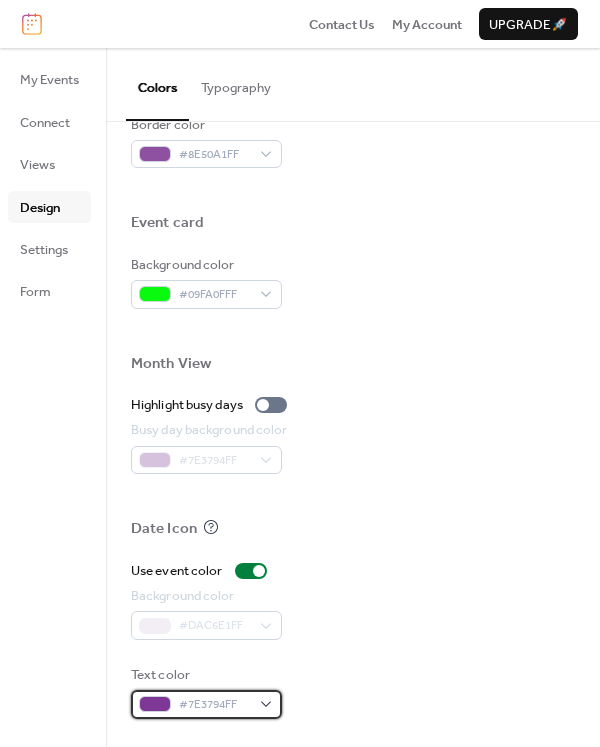click on "#7E3794FF" at bounding box center (214, 705) 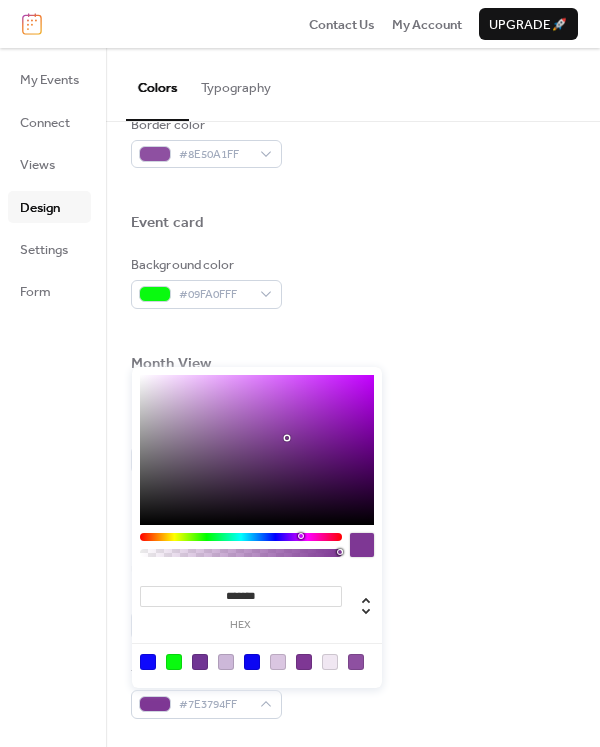 click at bounding box center (174, 662) 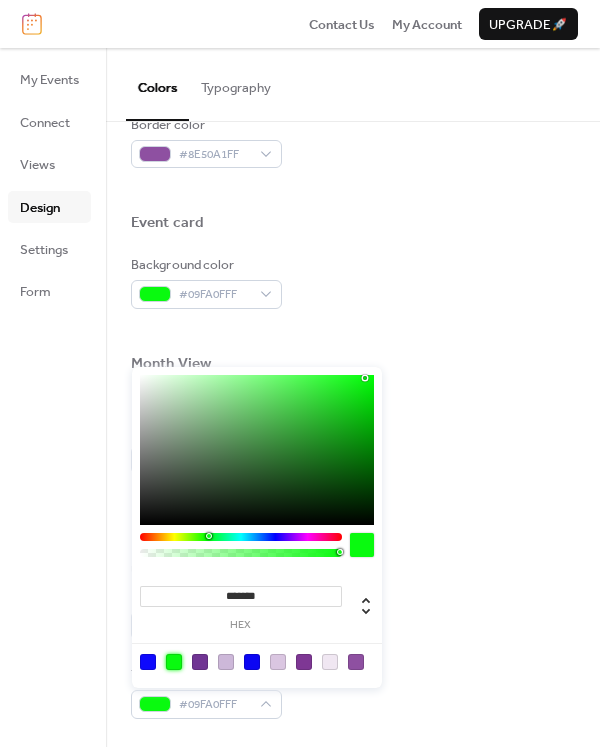 click on "******* hex" at bounding box center (257, 527) 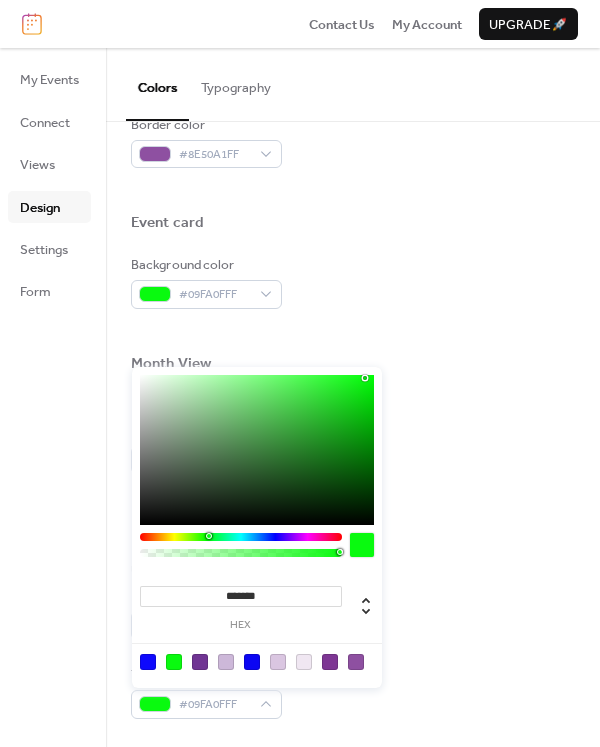 click at bounding box center (362, 545) 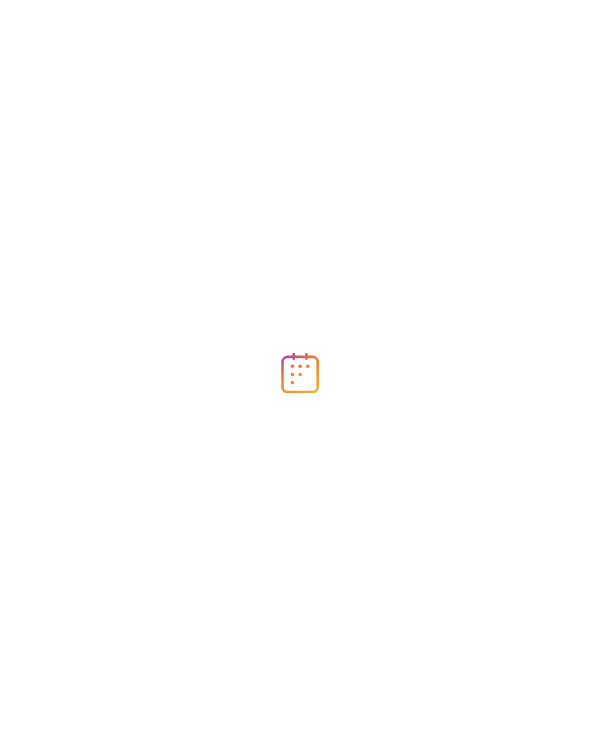 scroll, scrollTop: 0, scrollLeft: 0, axis: both 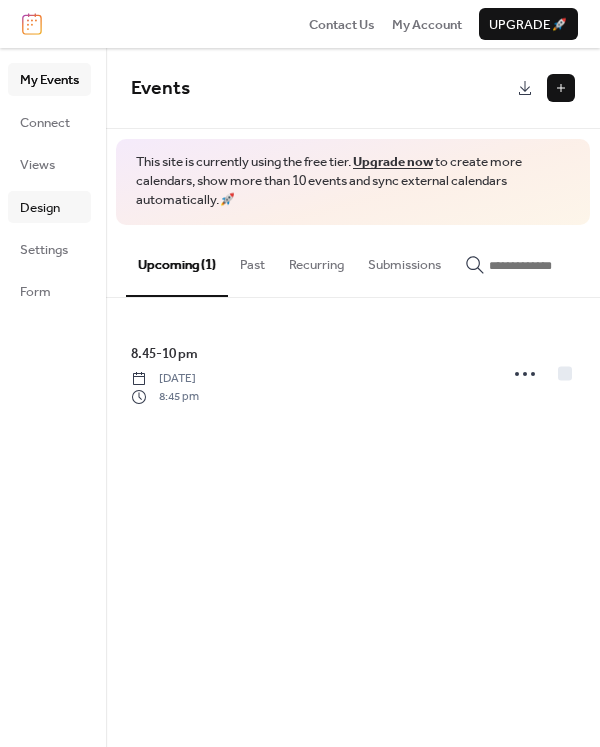 click on "Design" at bounding box center [40, 208] 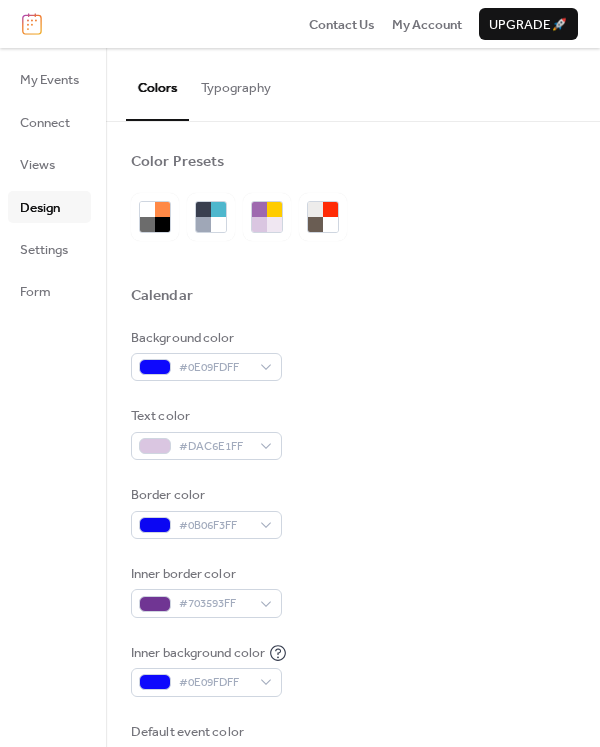 scroll, scrollTop: 200, scrollLeft: 0, axis: vertical 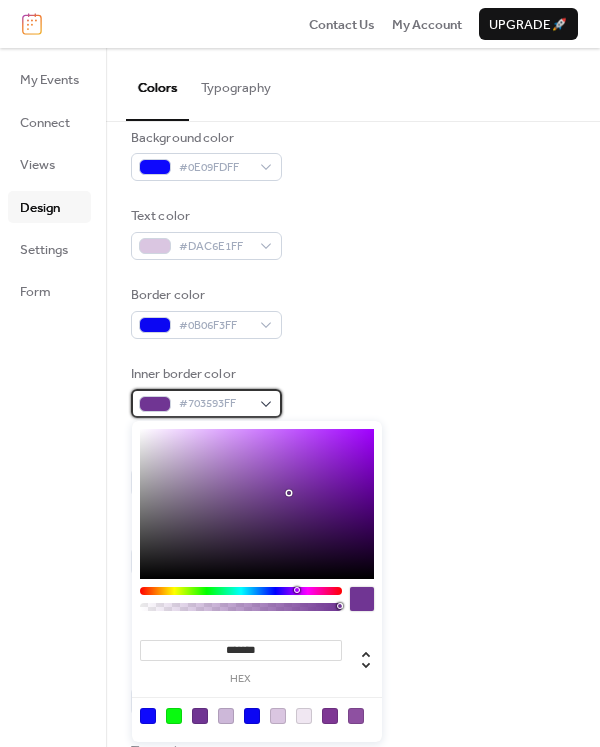 click on "#703593FF" at bounding box center (214, 404) 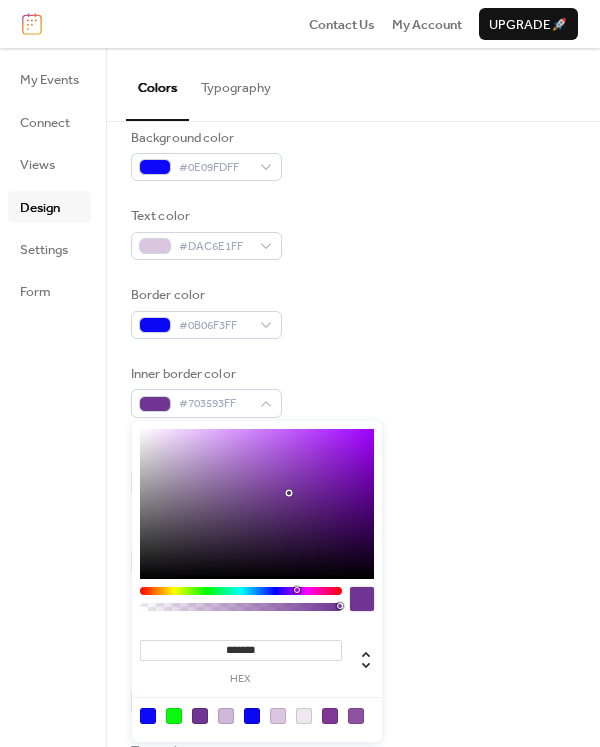 click at bounding box center [241, 591] 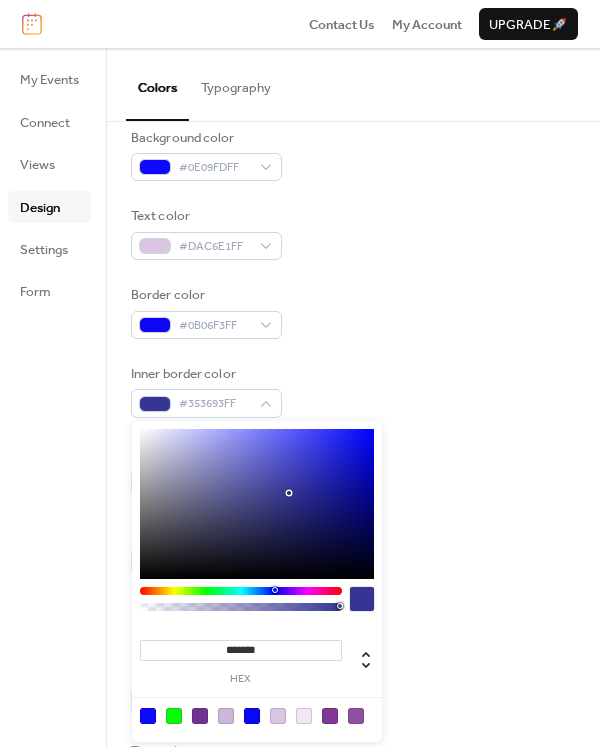 type on "*******" 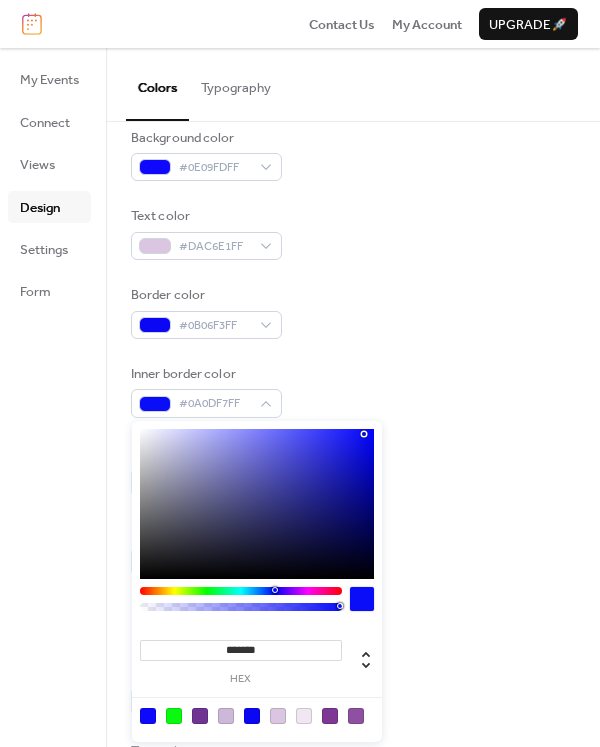 click at bounding box center [257, 504] 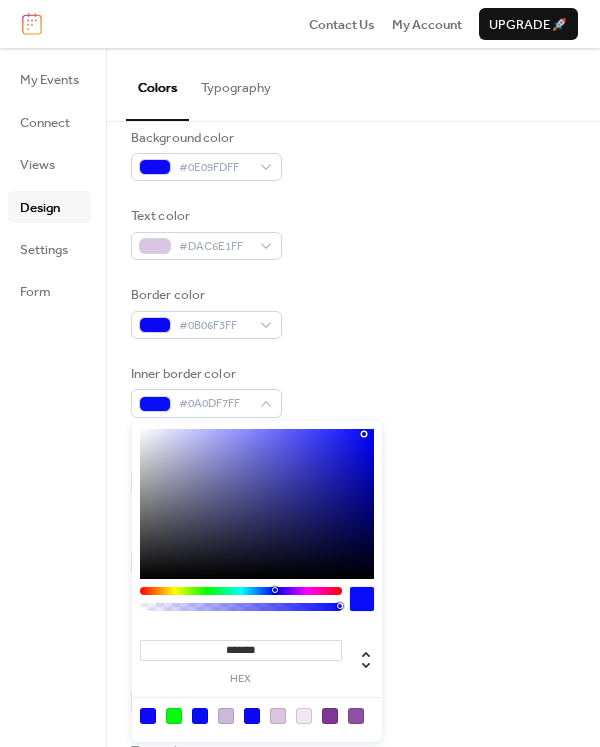 click at bounding box center [362, 599] 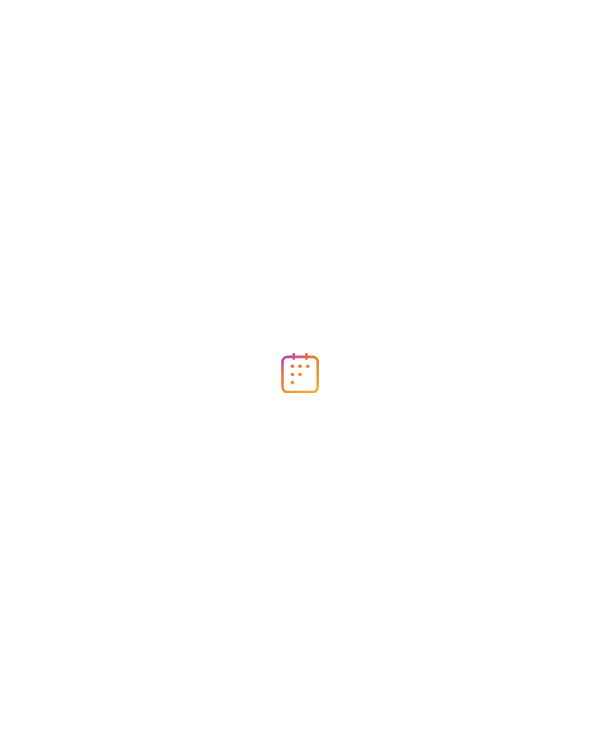 scroll, scrollTop: 0, scrollLeft: 0, axis: both 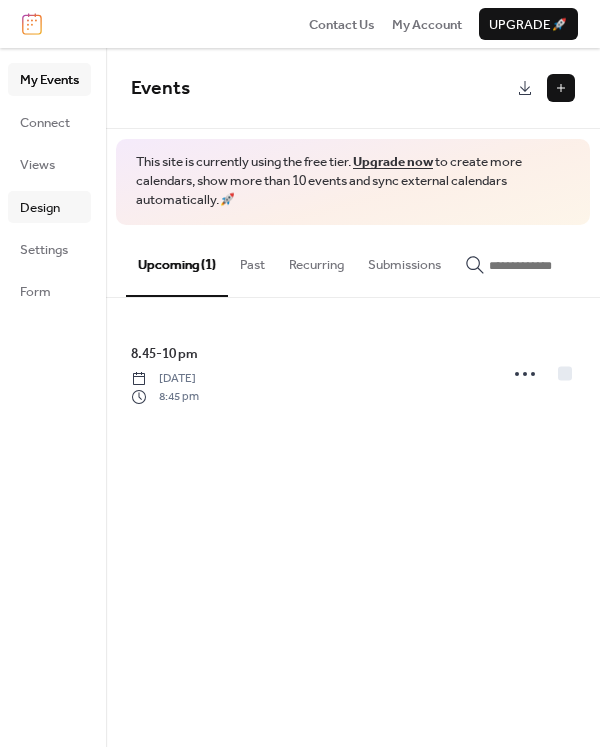 click on "Design" at bounding box center [49, 207] 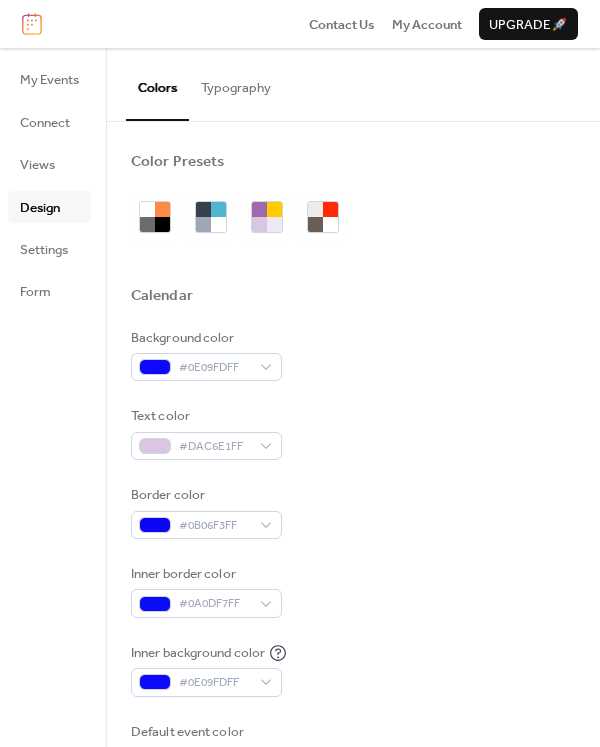 click on "Typography" at bounding box center [236, 83] 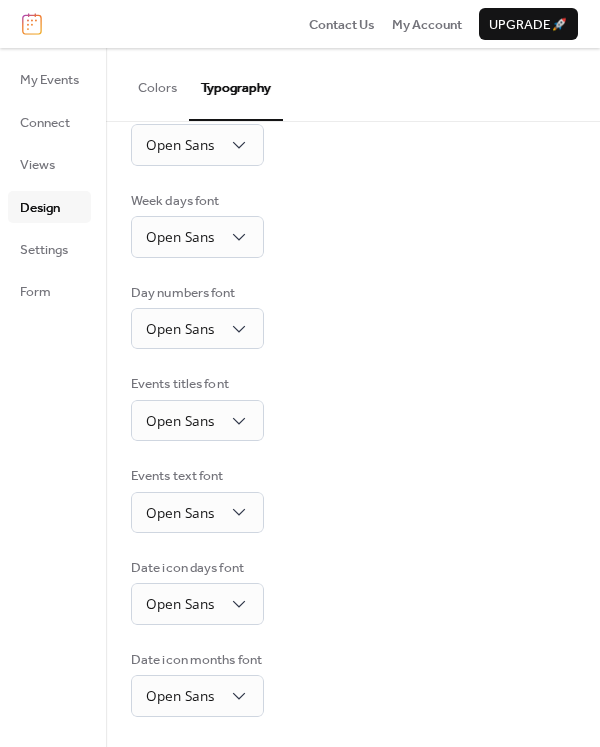 scroll, scrollTop: 0, scrollLeft: 0, axis: both 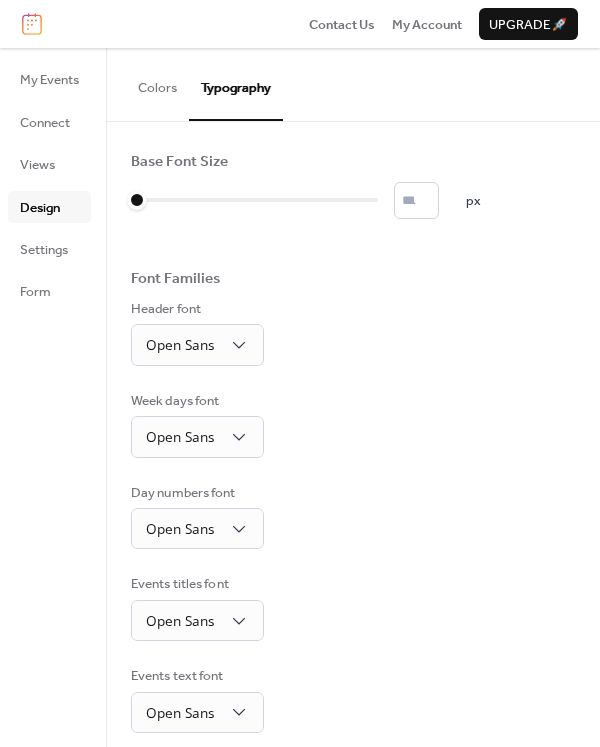 click on "Colors" at bounding box center (157, 83) 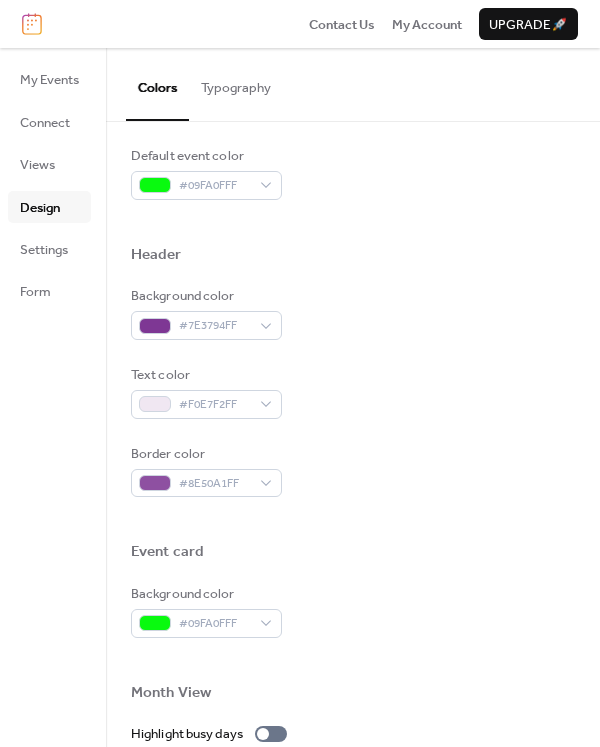 scroll, scrollTop: 600, scrollLeft: 0, axis: vertical 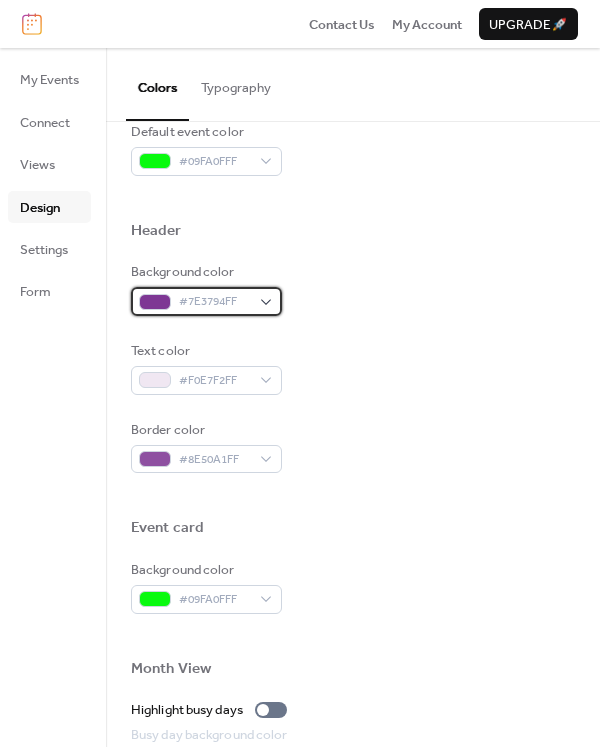 click on "#7E3794FF" at bounding box center [214, 302] 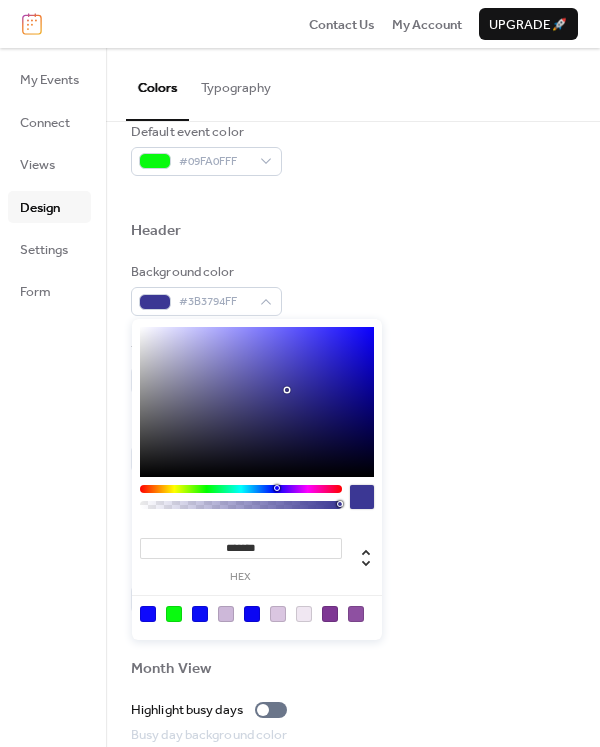 type on "*******" 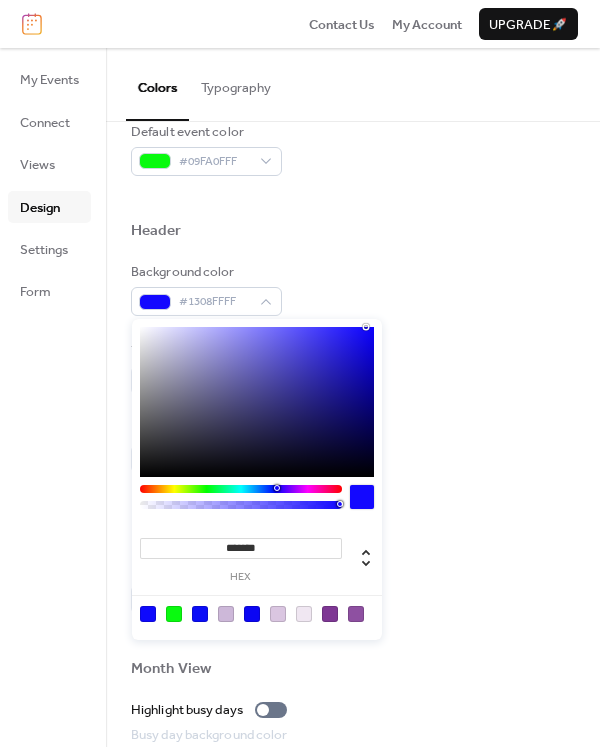 click at bounding box center (366, 327) 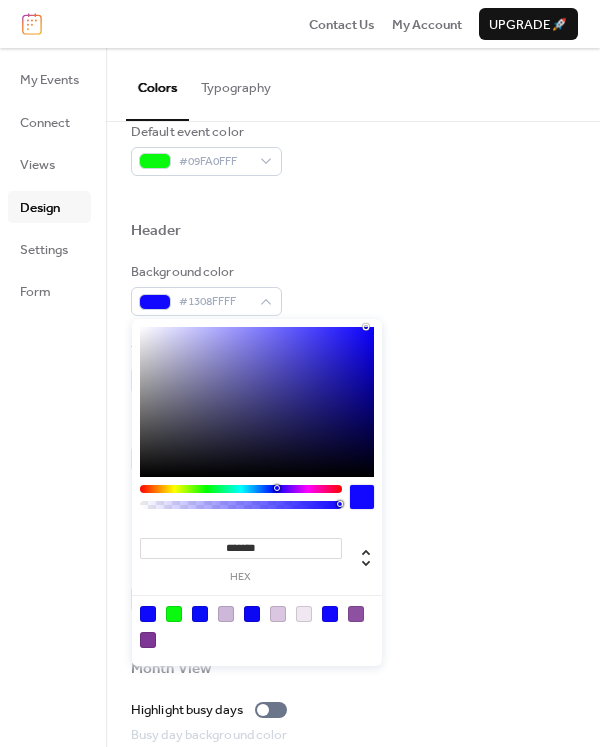 click at bounding box center [362, 497] 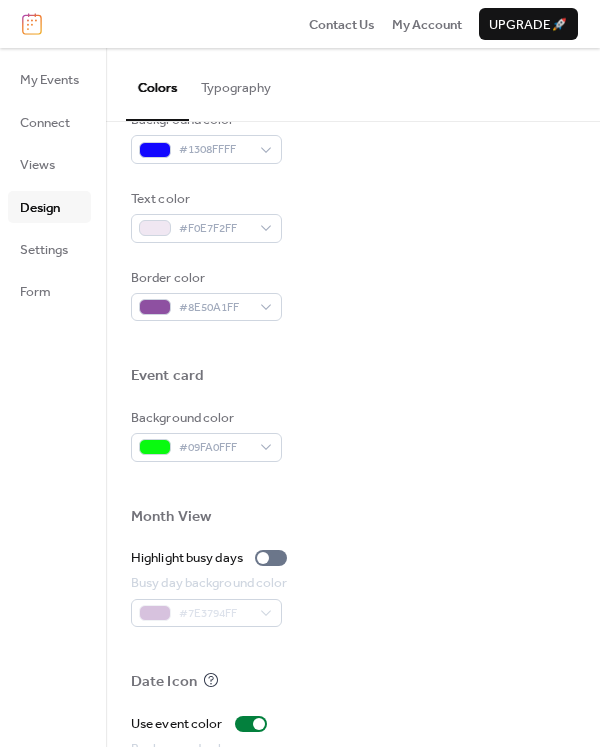 scroll, scrollTop: 800, scrollLeft: 0, axis: vertical 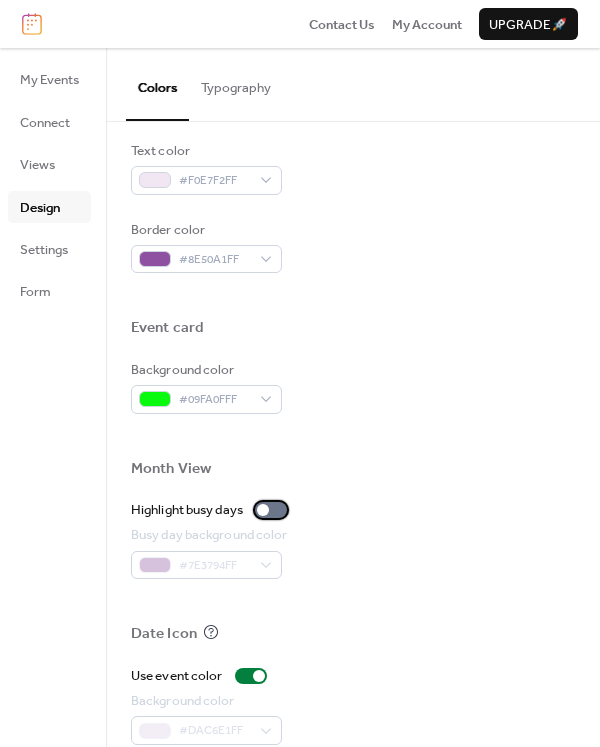 click at bounding box center (271, 510) 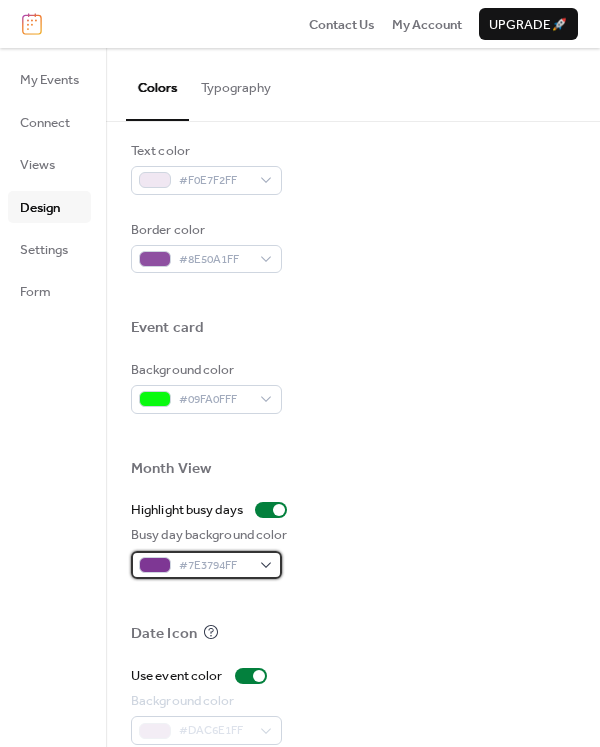 click on "#7E3794FF" at bounding box center (214, 566) 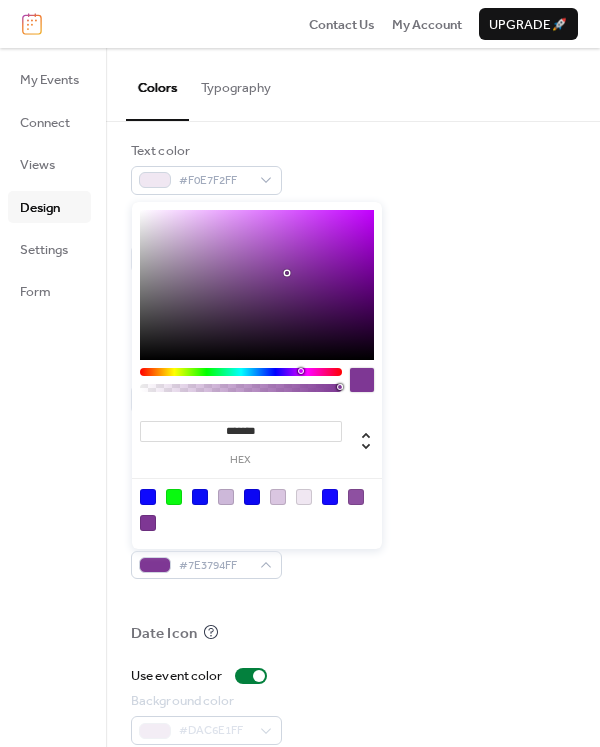 click at bounding box center [174, 497] 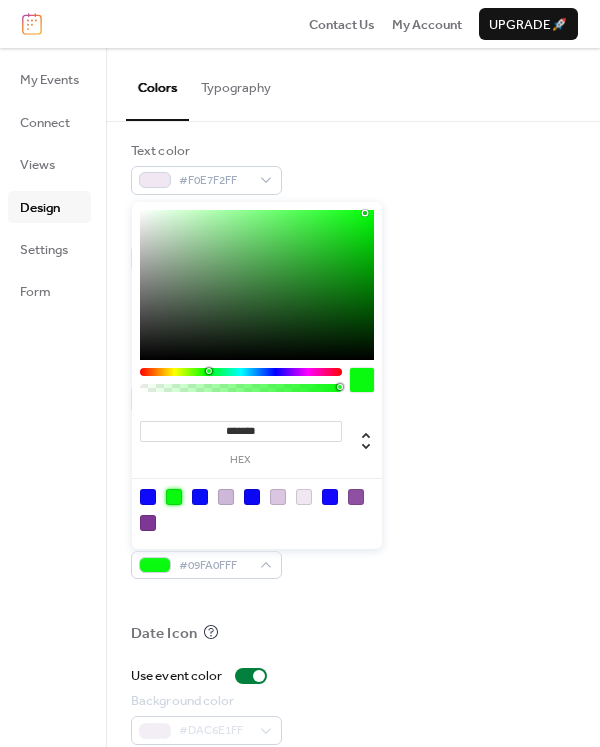 click at bounding box center (174, 497) 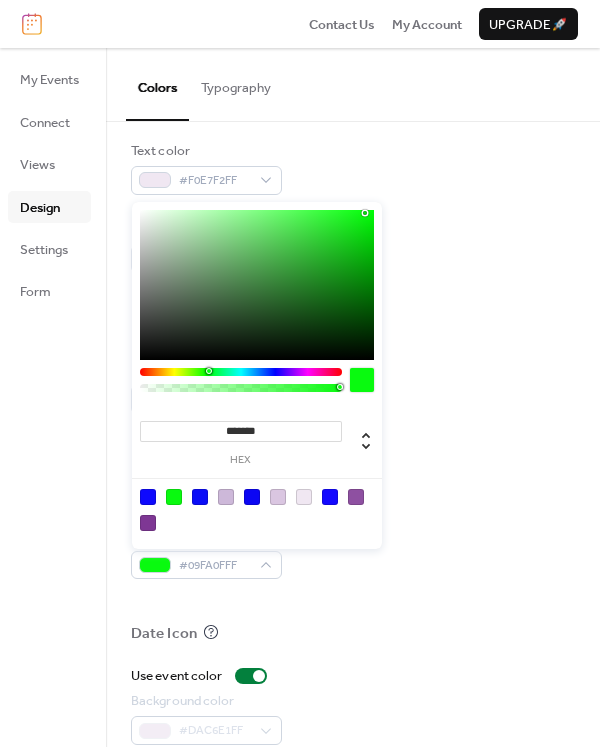click at bounding box center [362, 380] 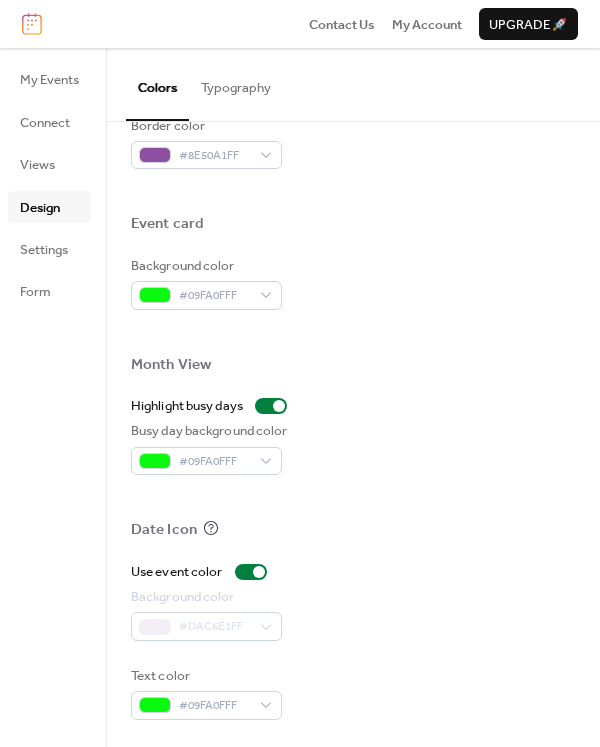 scroll, scrollTop: 905, scrollLeft: 0, axis: vertical 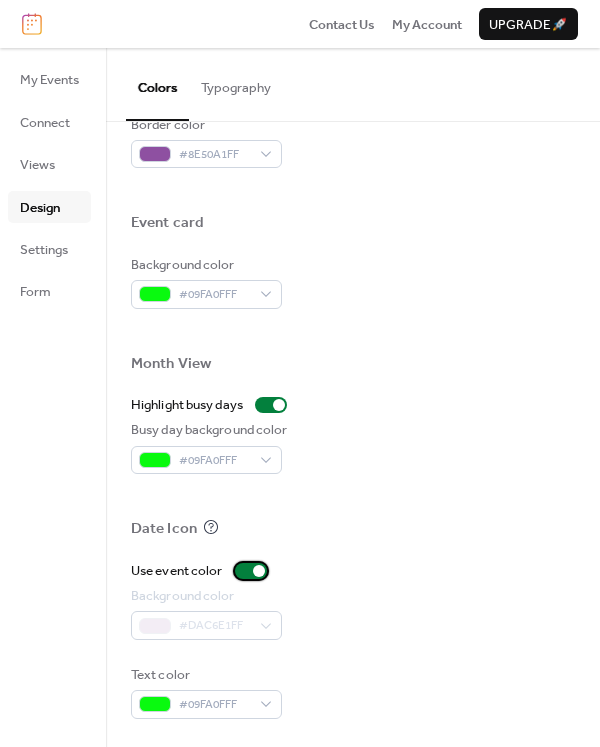 click on "Use event color" at bounding box center (203, 571) 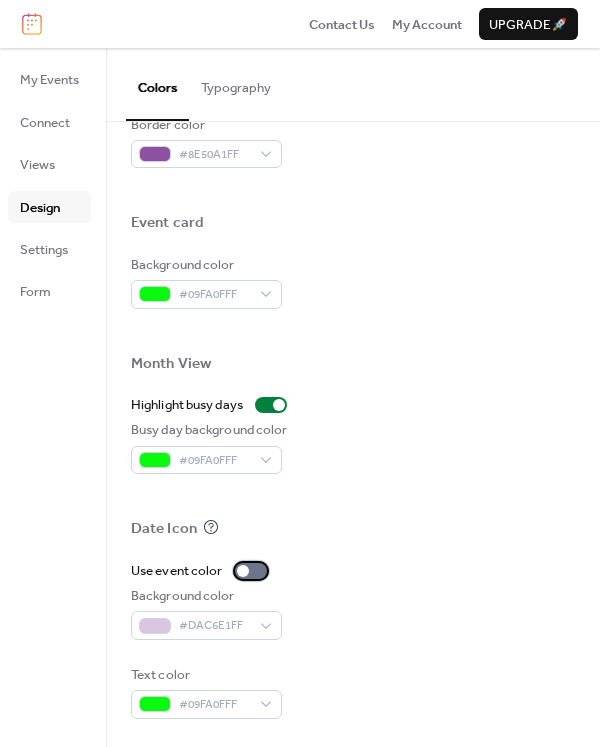 click at bounding box center [251, 571] 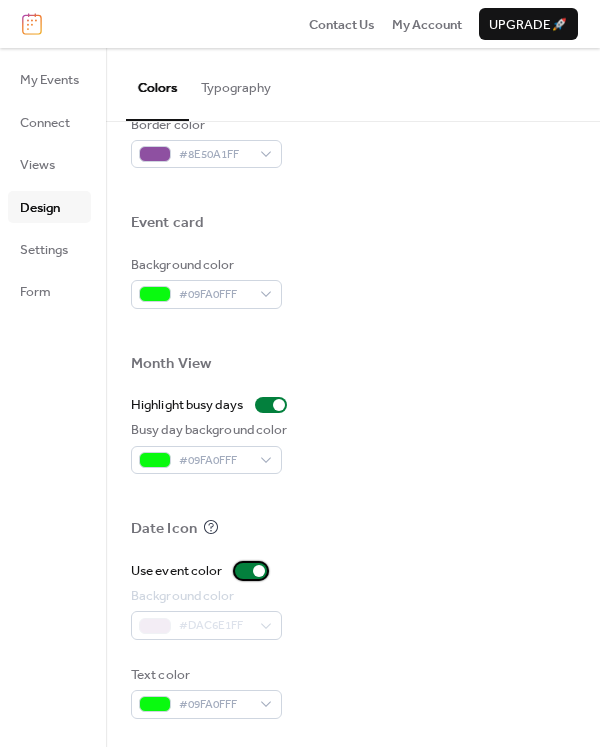 click at bounding box center (251, 571) 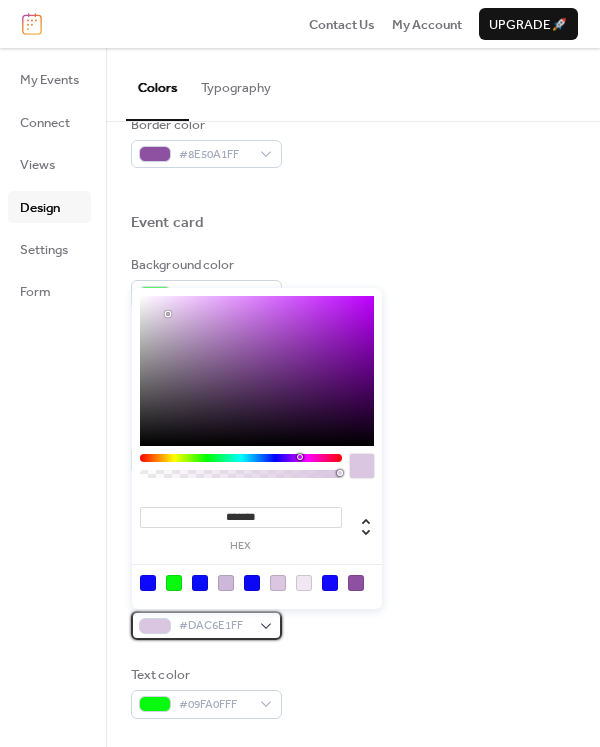 click on "#DAC6E1FF" at bounding box center [214, 626] 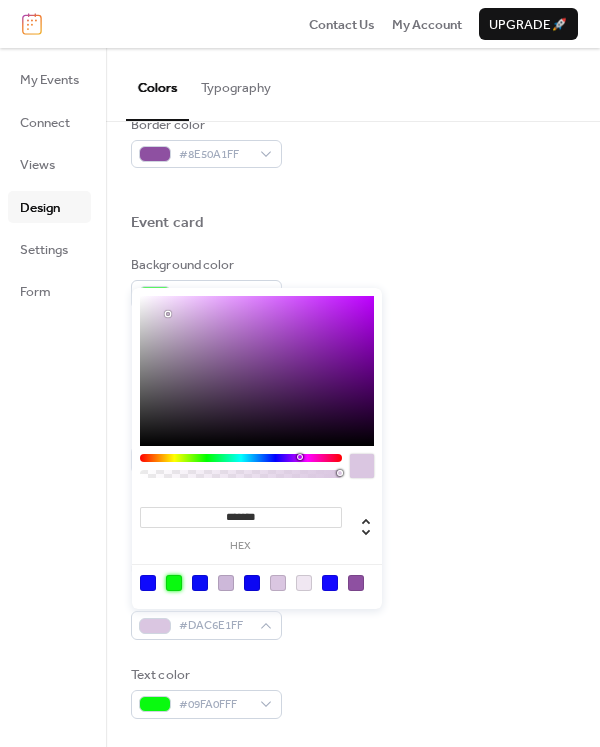 click at bounding box center [174, 583] 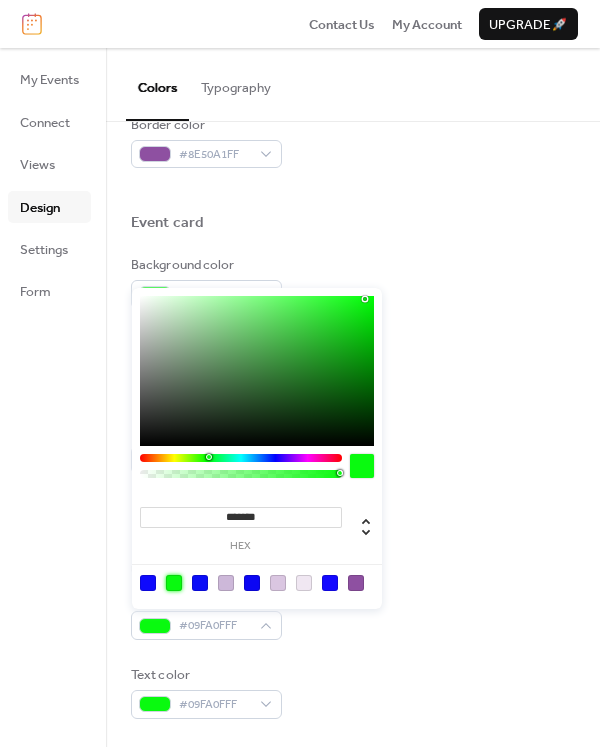 click at bounding box center (362, 466) 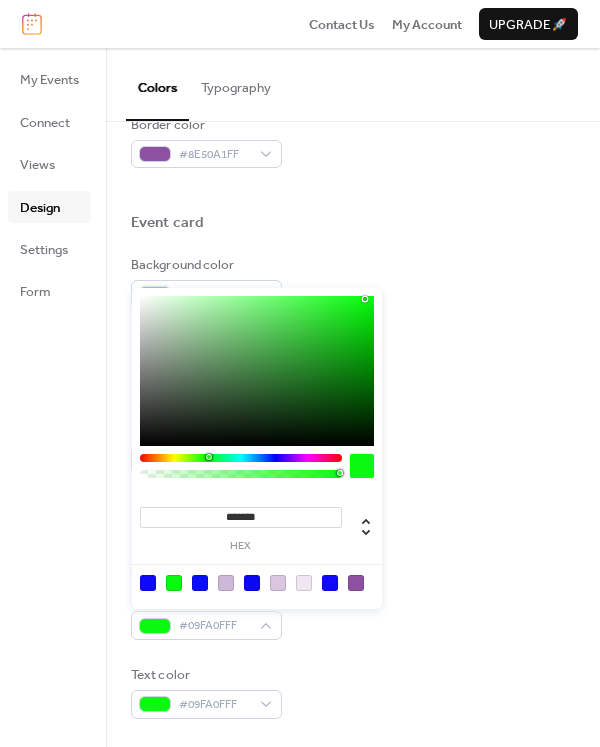 click at bounding box center (362, 466) 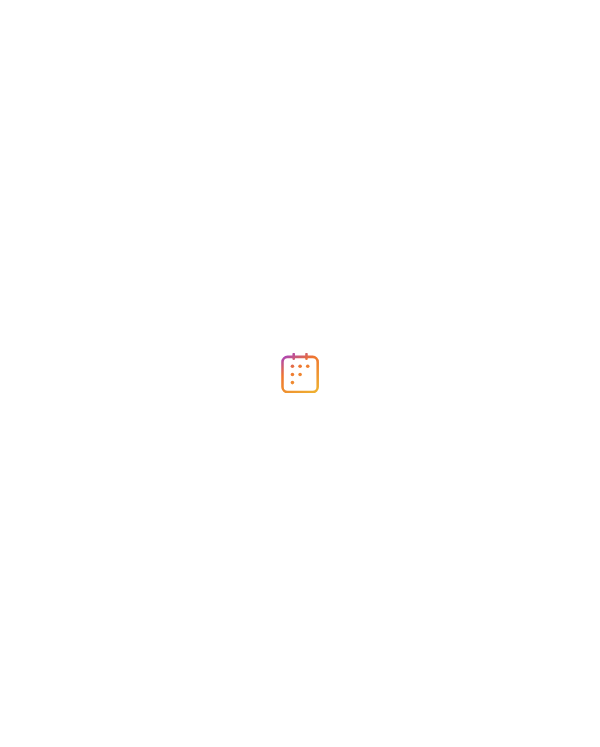 scroll, scrollTop: 0, scrollLeft: 0, axis: both 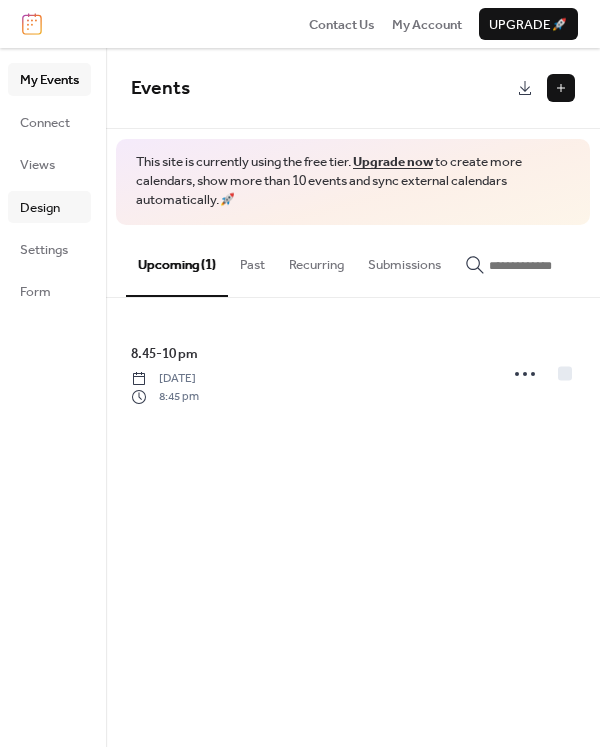 click on "Design" at bounding box center [40, 208] 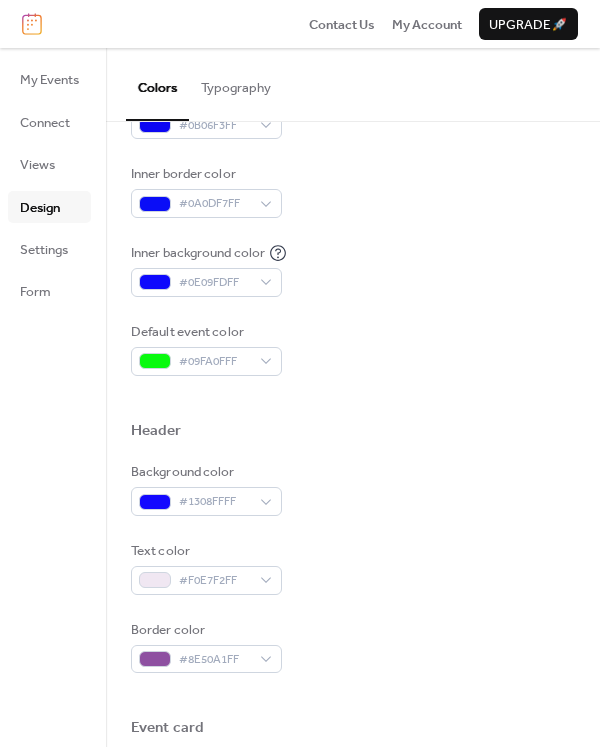 scroll, scrollTop: 600, scrollLeft: 0, axis: vertical 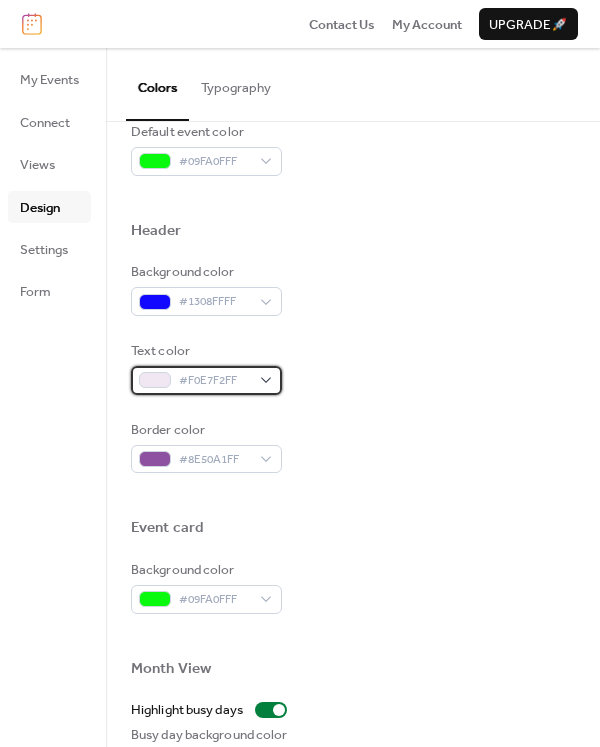 click on "#F0E7F2FF" at bounding box center [214, 381] 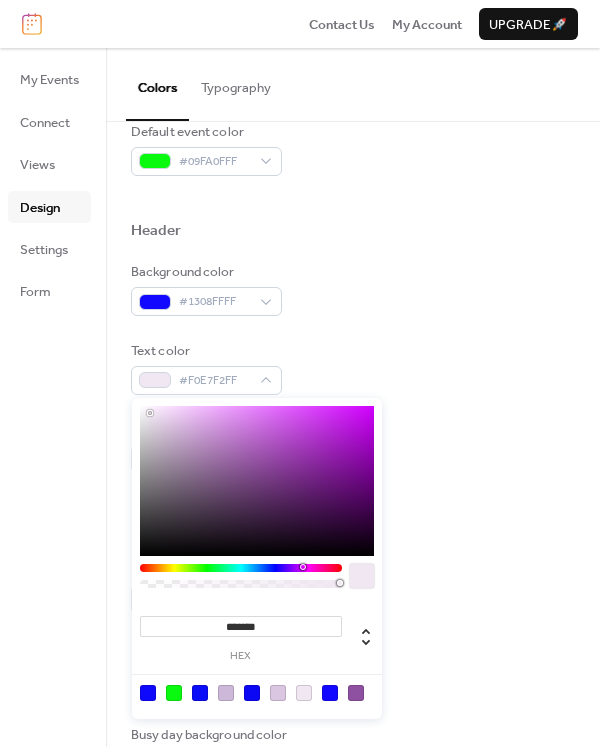 click at bounding box center [257, 481] 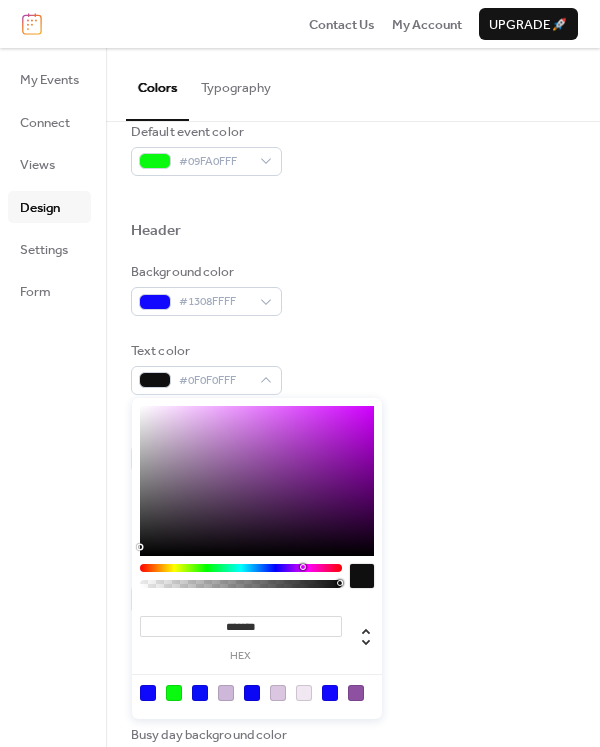 click at bounding box center (362, 576) 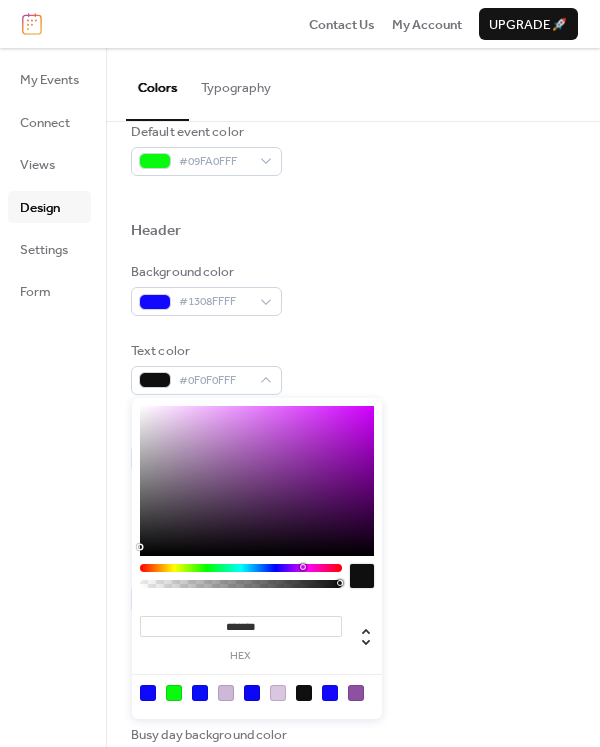 click on "hex" at bounding box center (241, 656) 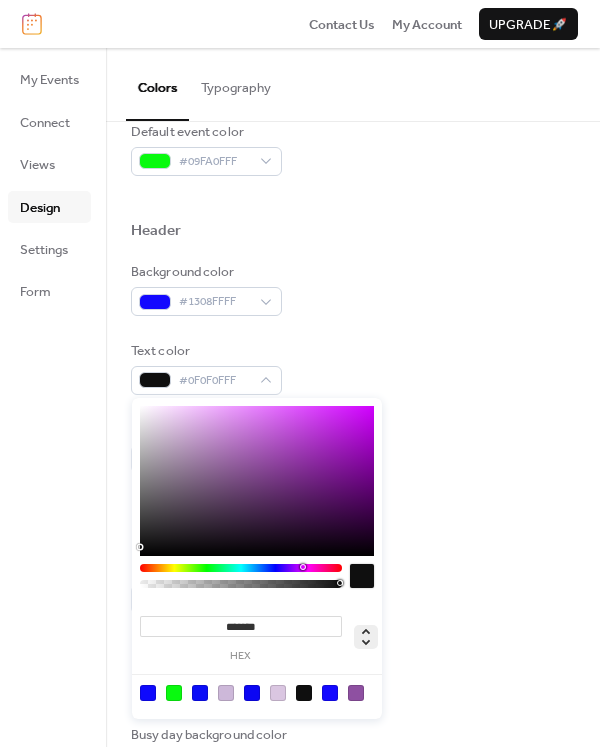 click 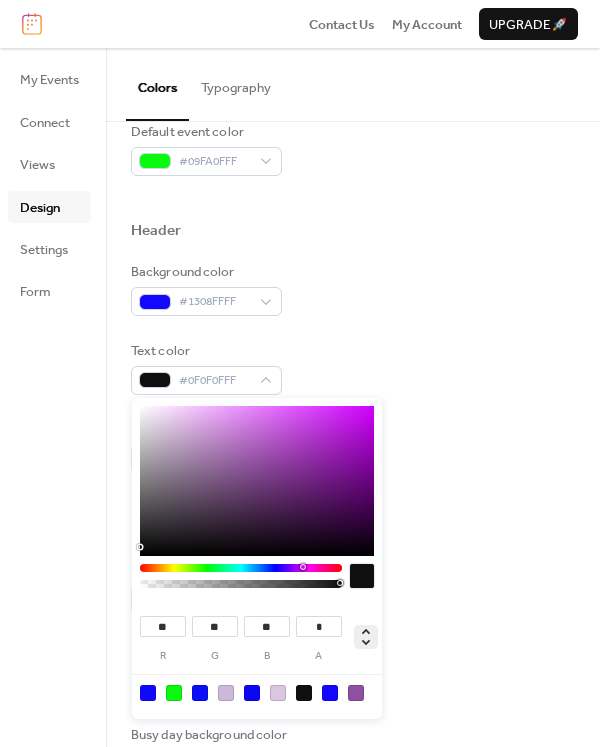click 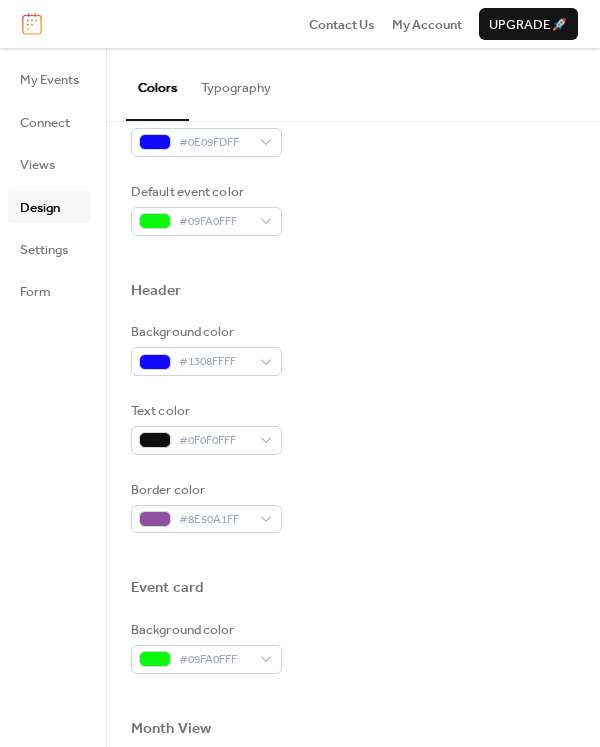 scroll, scrollTop: 505, scrollLeft: 0, axis: vertical 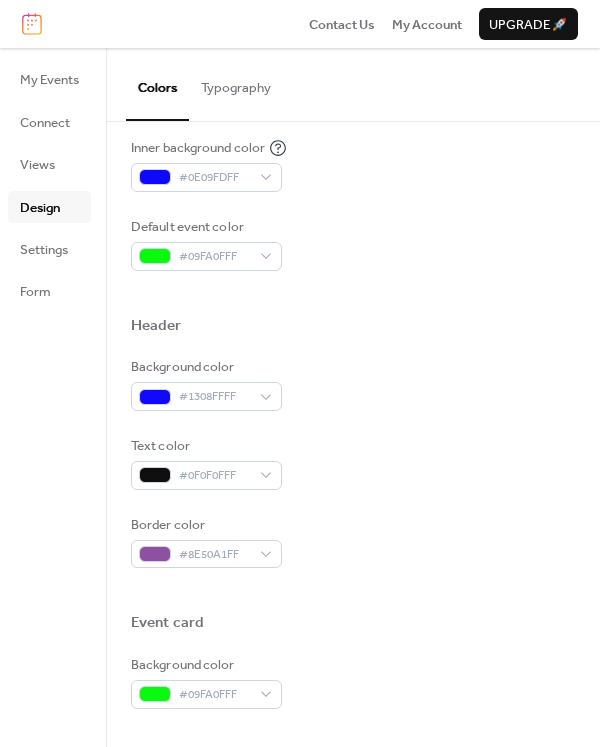 click on "Typography" at bounding box center (236, 83) 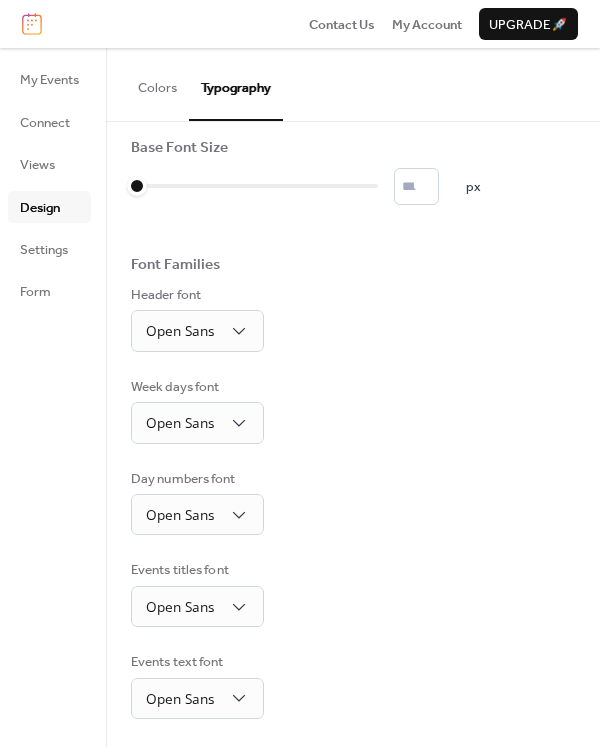 scroll, scrollTop: 2, scrollLeft: 0, axis: vertical 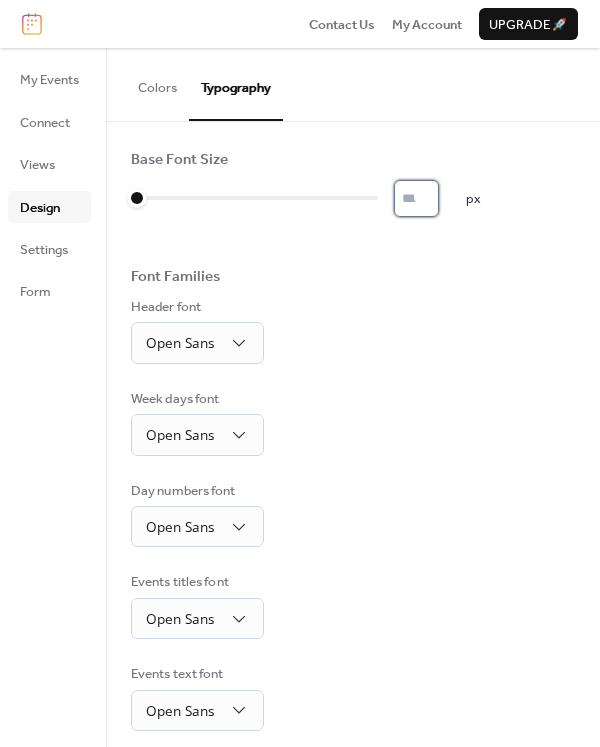click on "*" at bounding box center [416, 198] 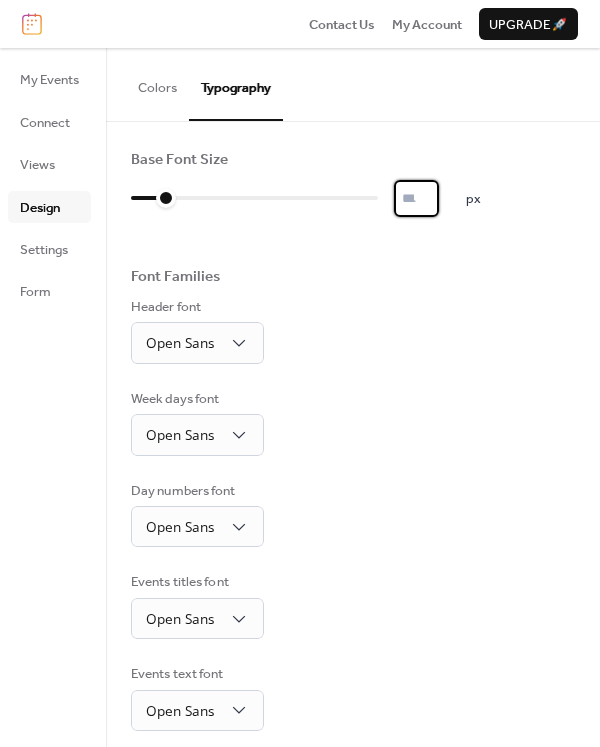 click on "*" at bounding box center [416, 198] 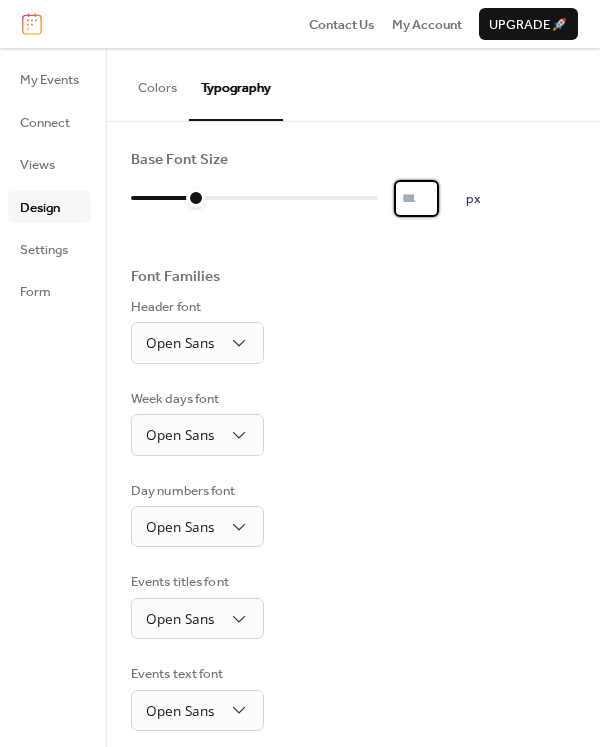 type on "**" 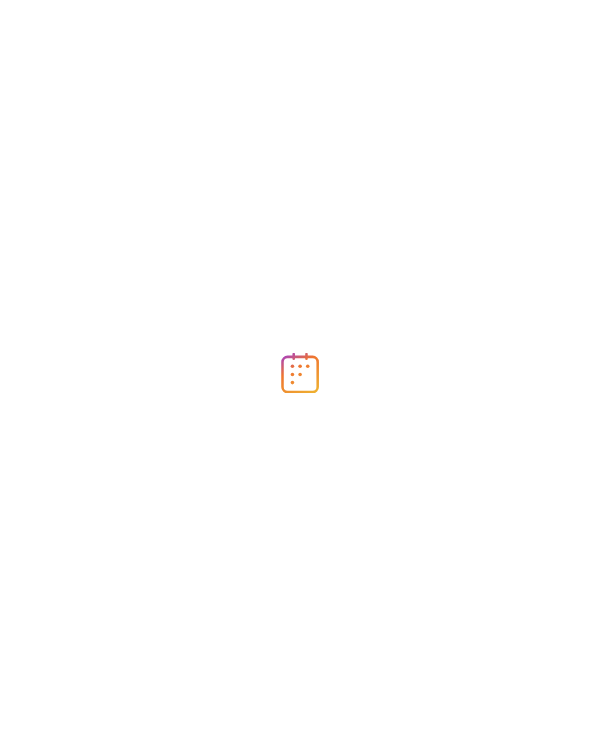 scroll, scrollTop: 0, scrollLeft: 0, axis: both 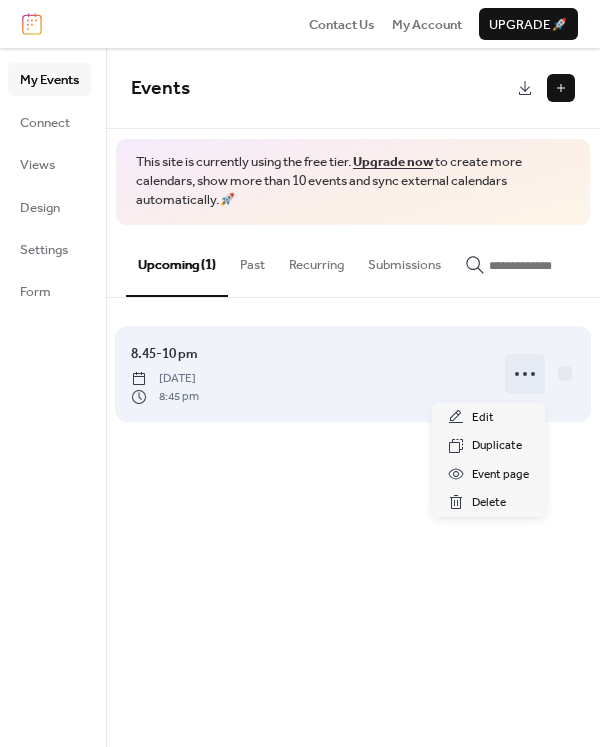 click 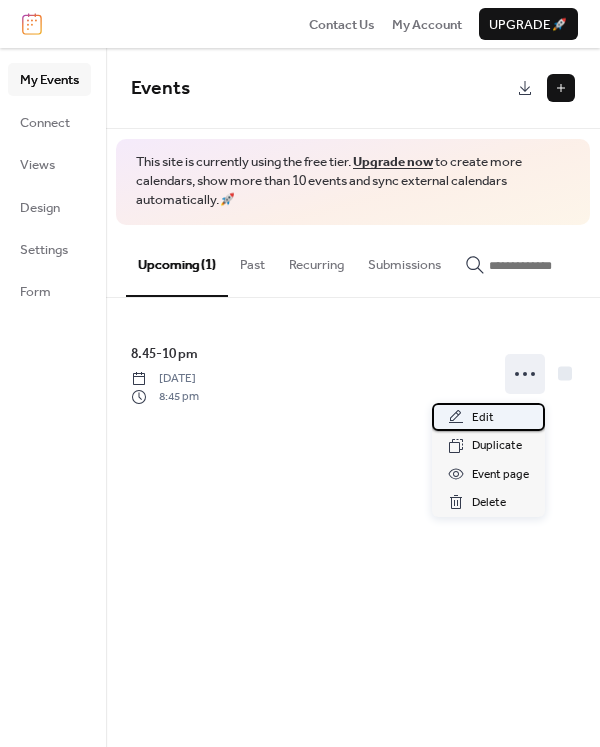 click on "Edit" at bounding box center (483, 418) 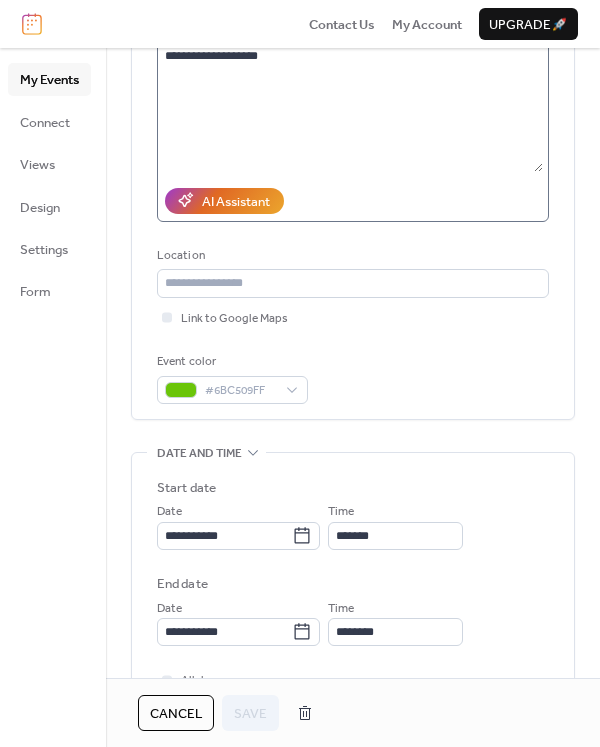 scroll, scrollTop: 79, scrollLeft: 0, axis: vertical 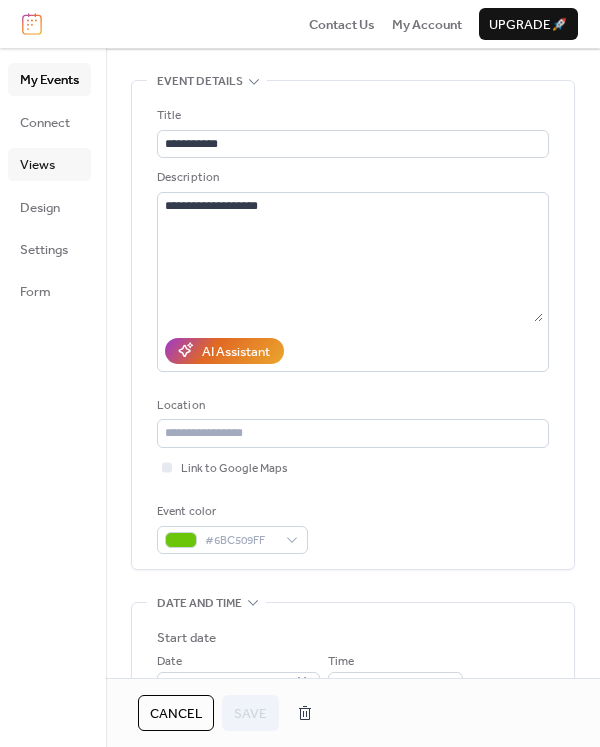 click on "Views" at bounding box center (37, 165) 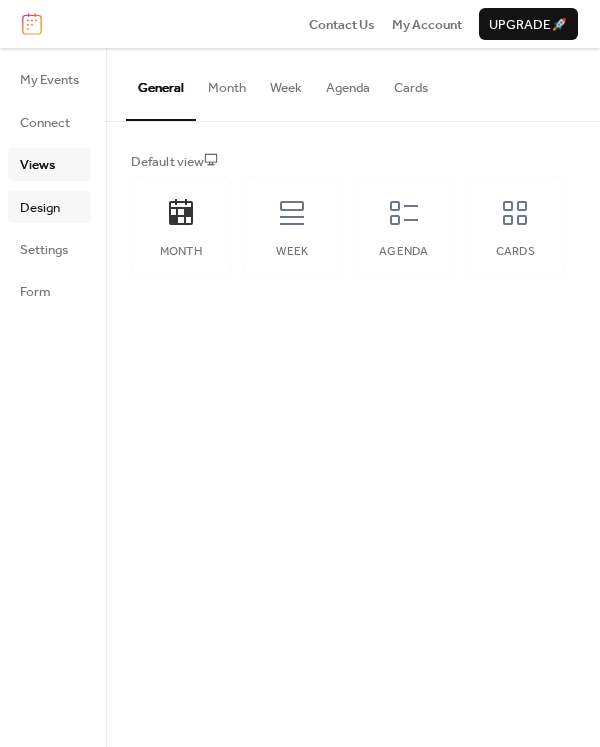 click on "Design" at bounding box center (40, 208) 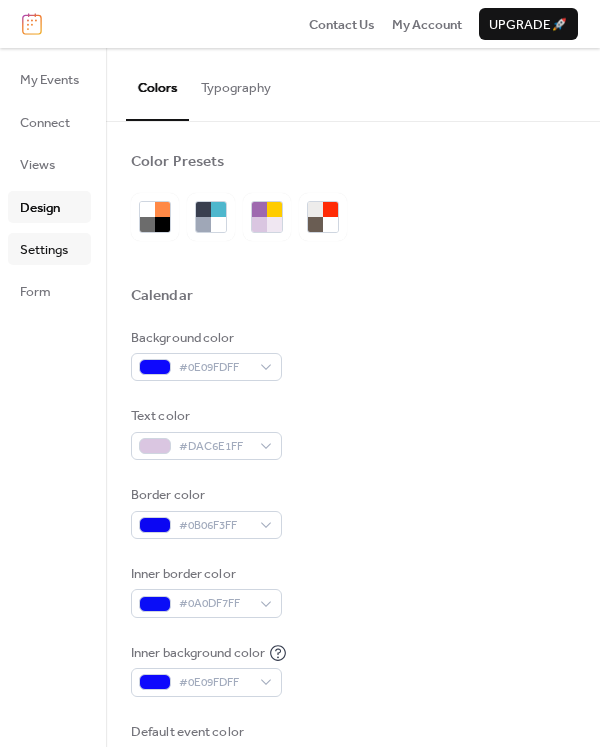 click on "Settings" at bounding box center (44, 250) 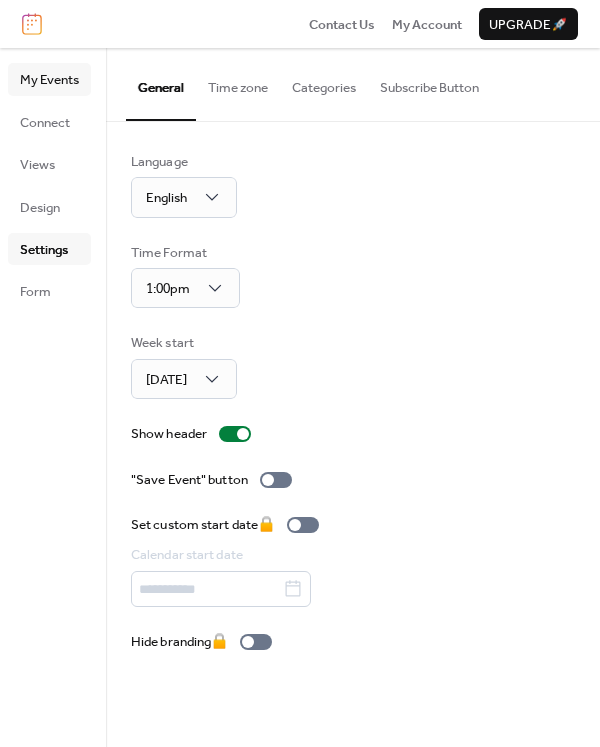 click on "My Events" at bounding box center (49, 80) 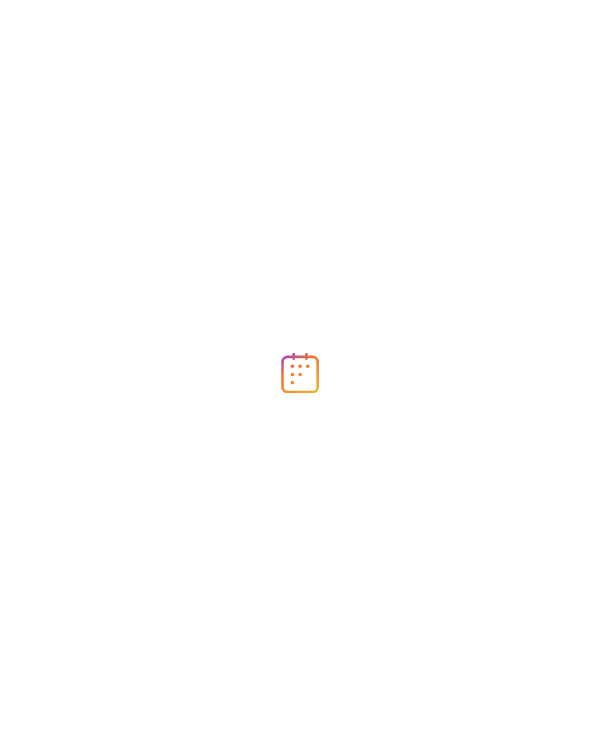 scroll, scrollTop: 0, scrollLeft: 0, axis: both 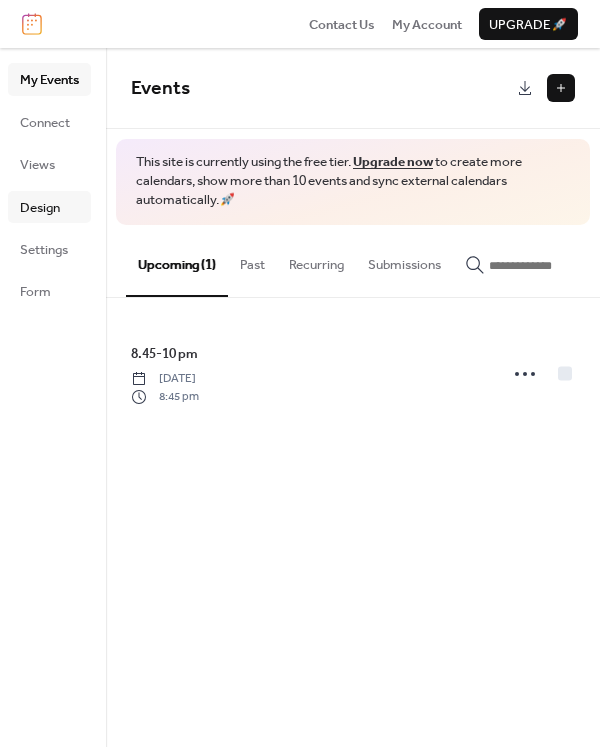 click on "Design" at bounding box center (40, 208) 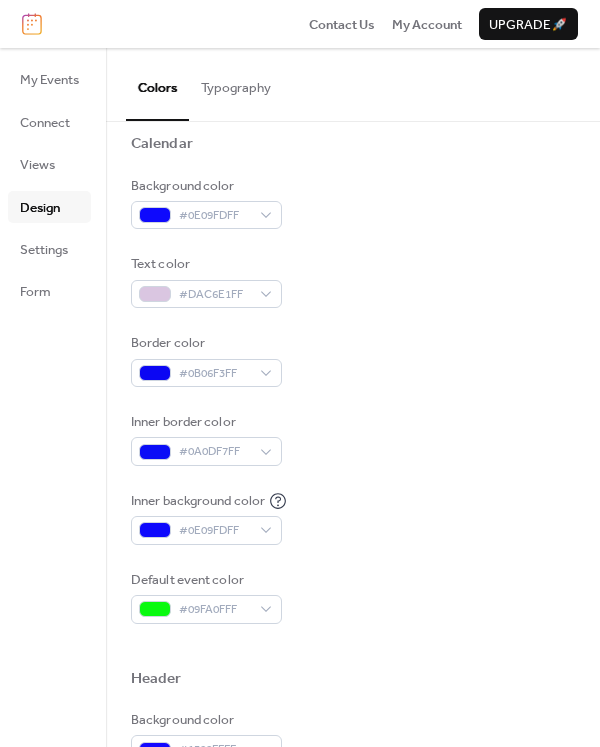 scroll, scrollTop: 200, scrollLeft: 0, axis: vertical 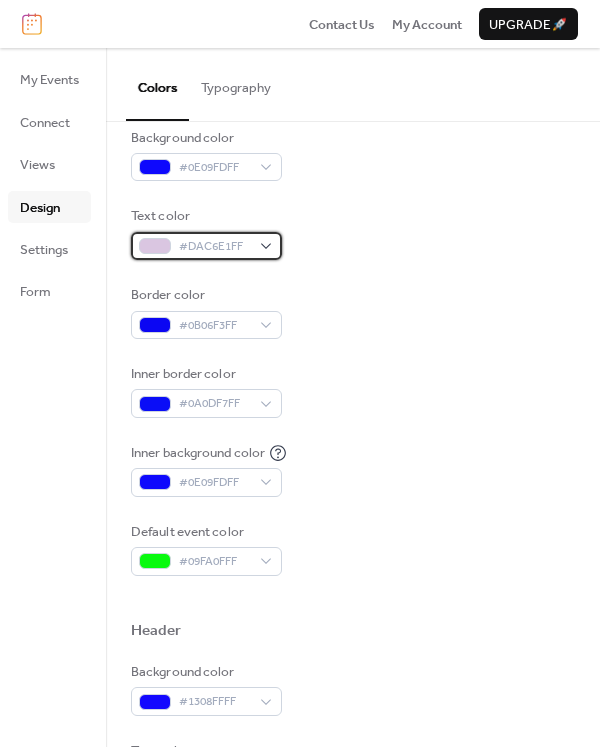 click on "#DAC6E1FF" at bounding box center [214, 247] 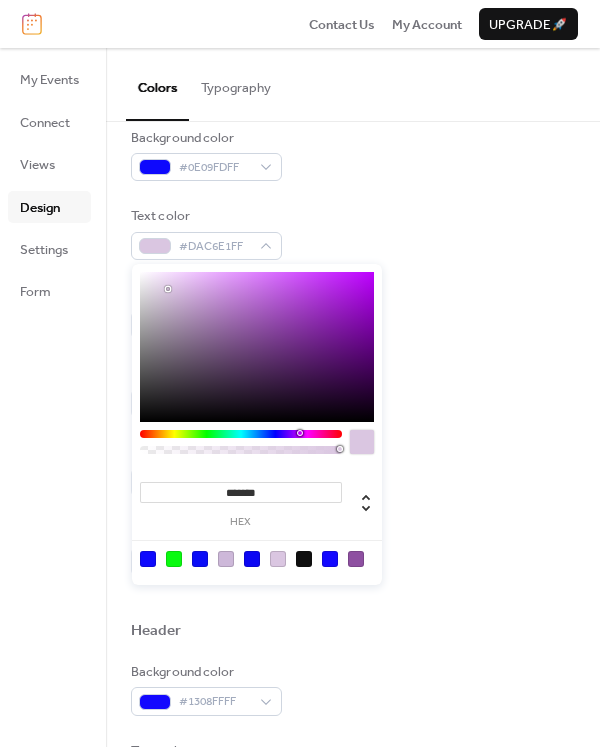 click at bounding box center (304, 559) 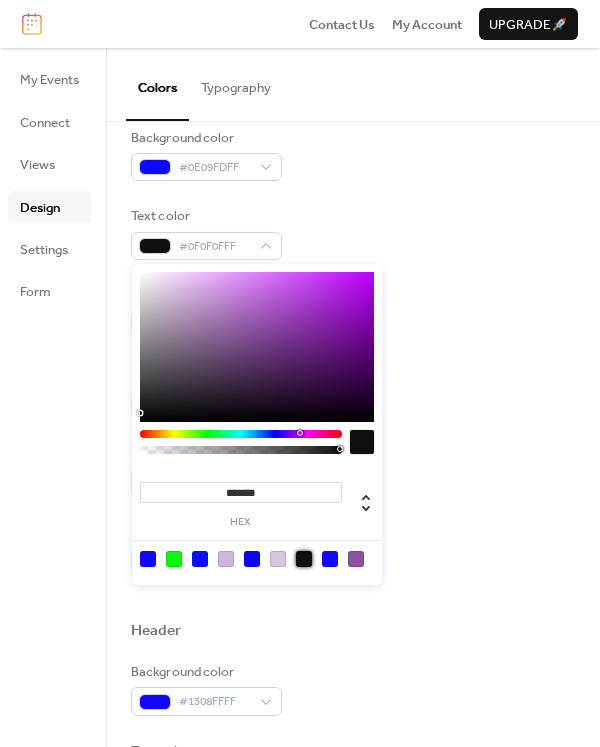 click at bounding box center [362, 442] 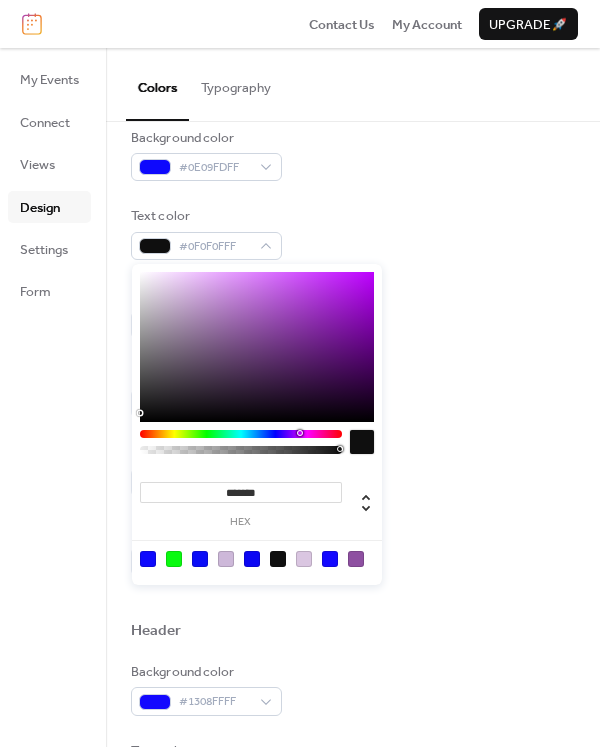 click at bounding box center (362, 442) 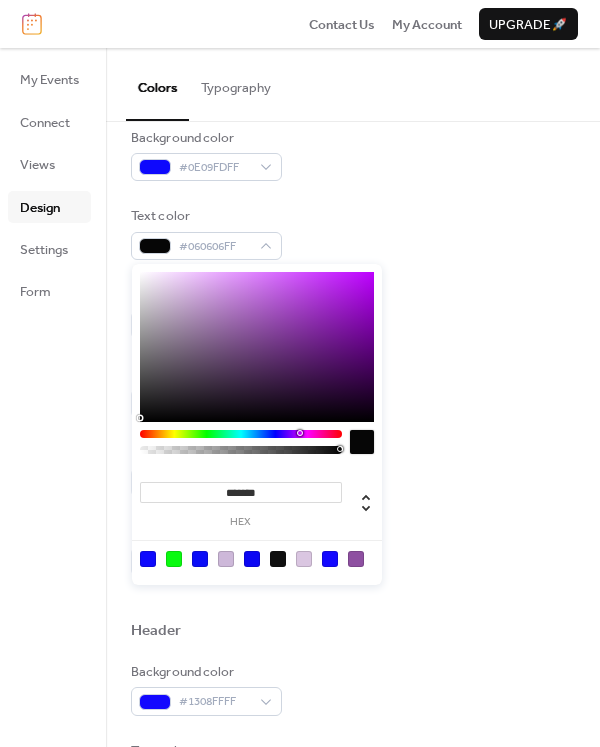 click at bounding box center (257, 347) 